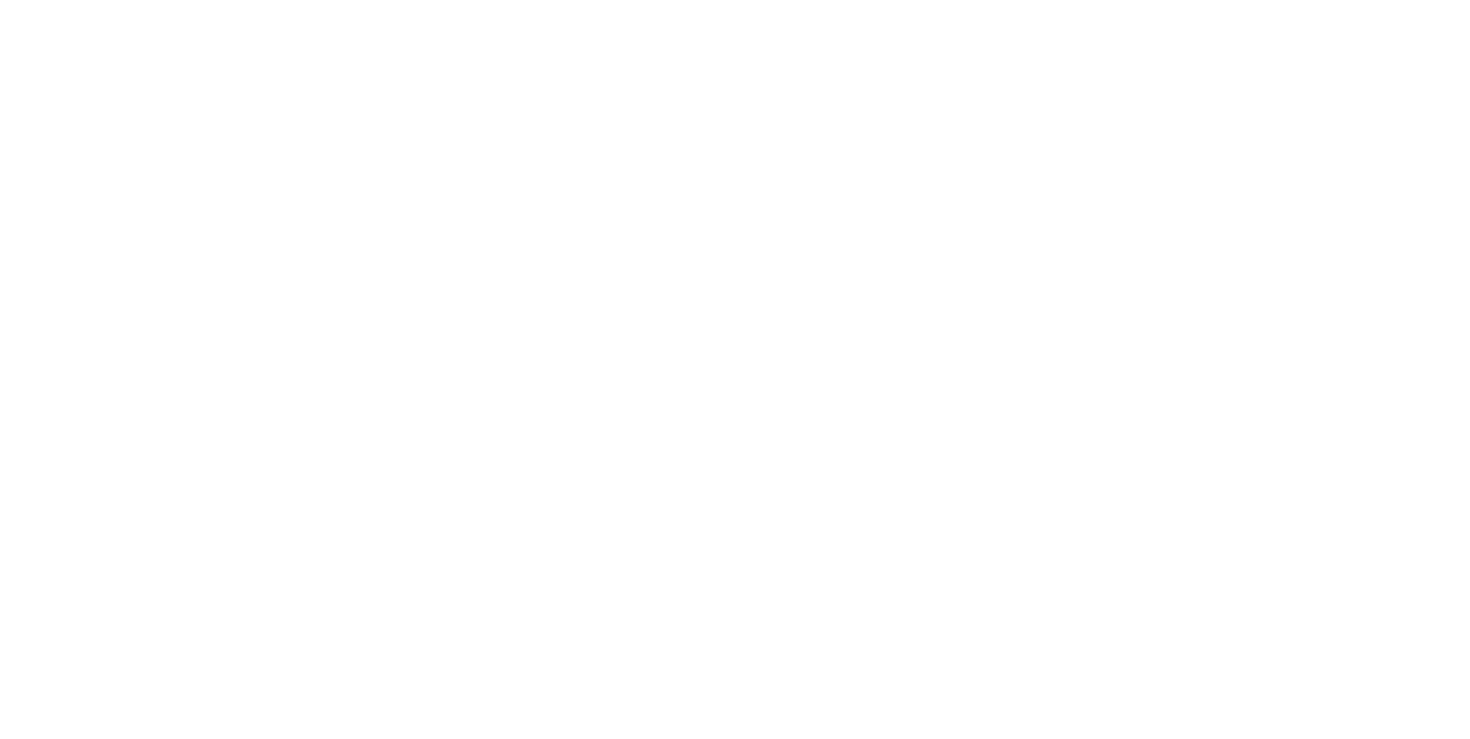 scroll, scrollTop: 0, scrollLeft: 0, axis: both 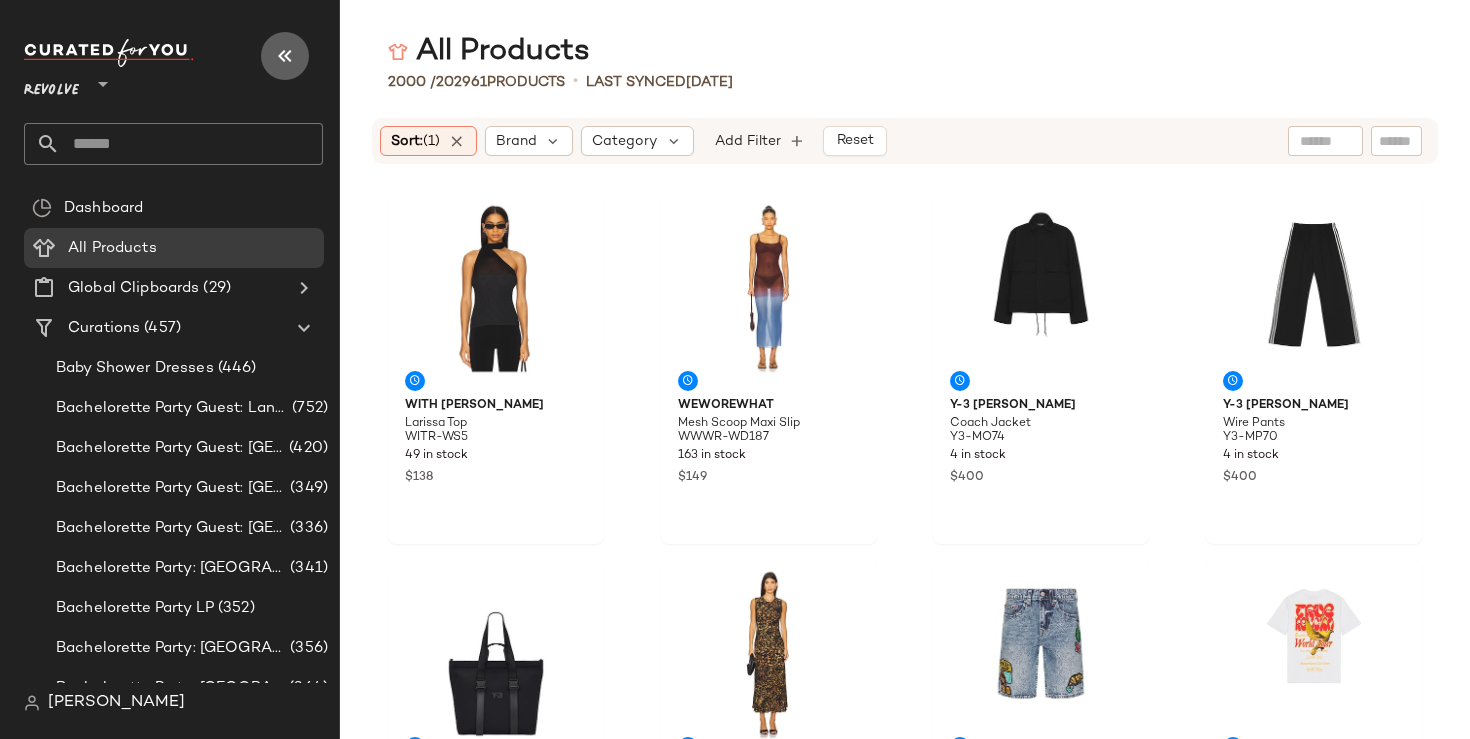 click at bounding box center [285, 56] 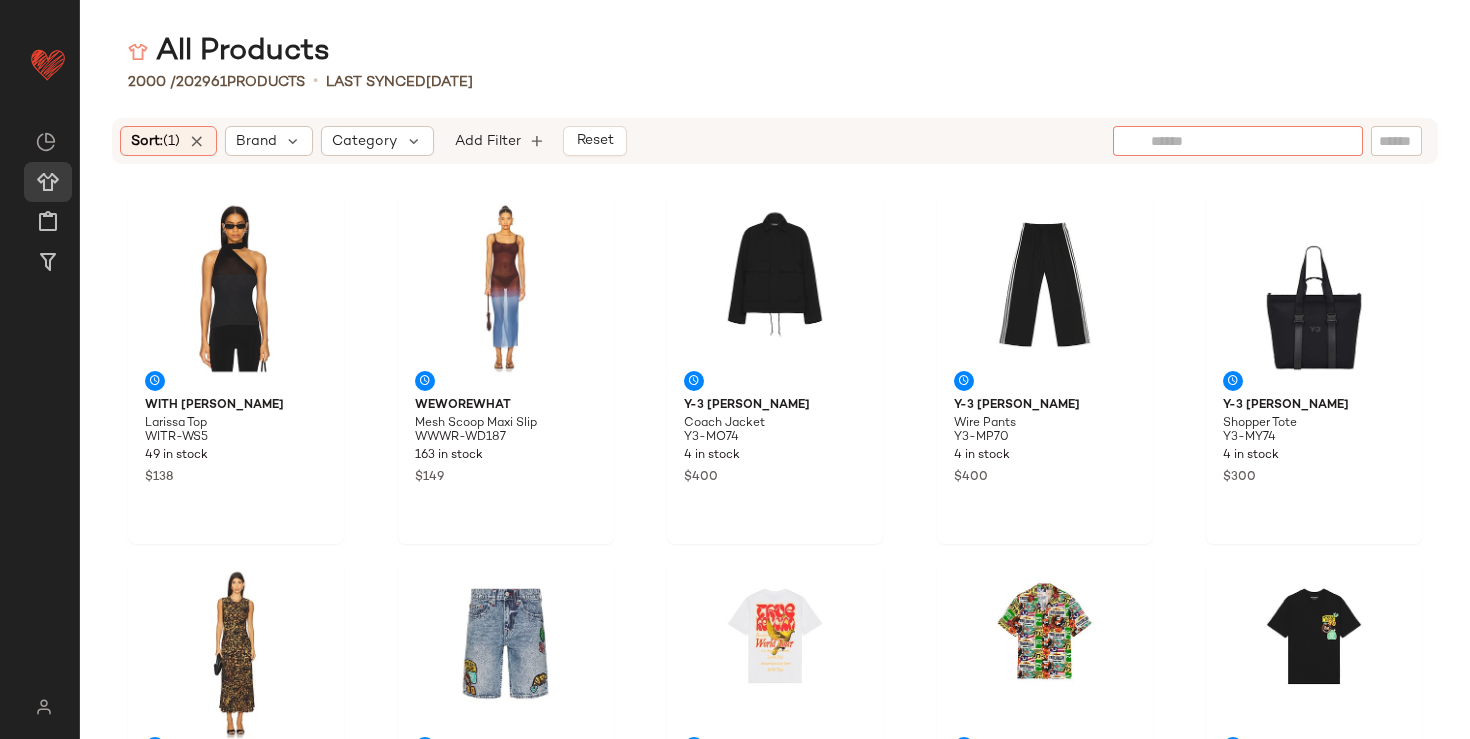 click 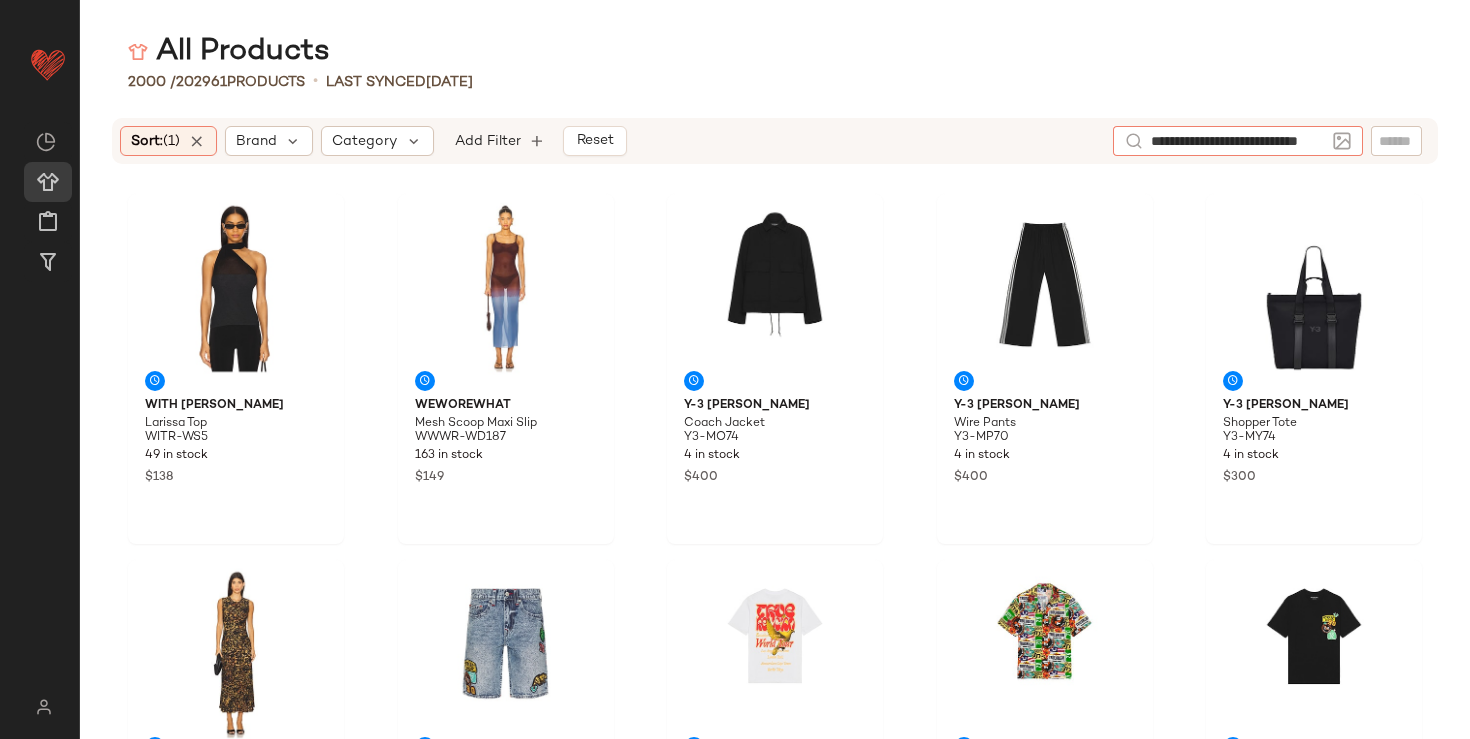 type on "**********" 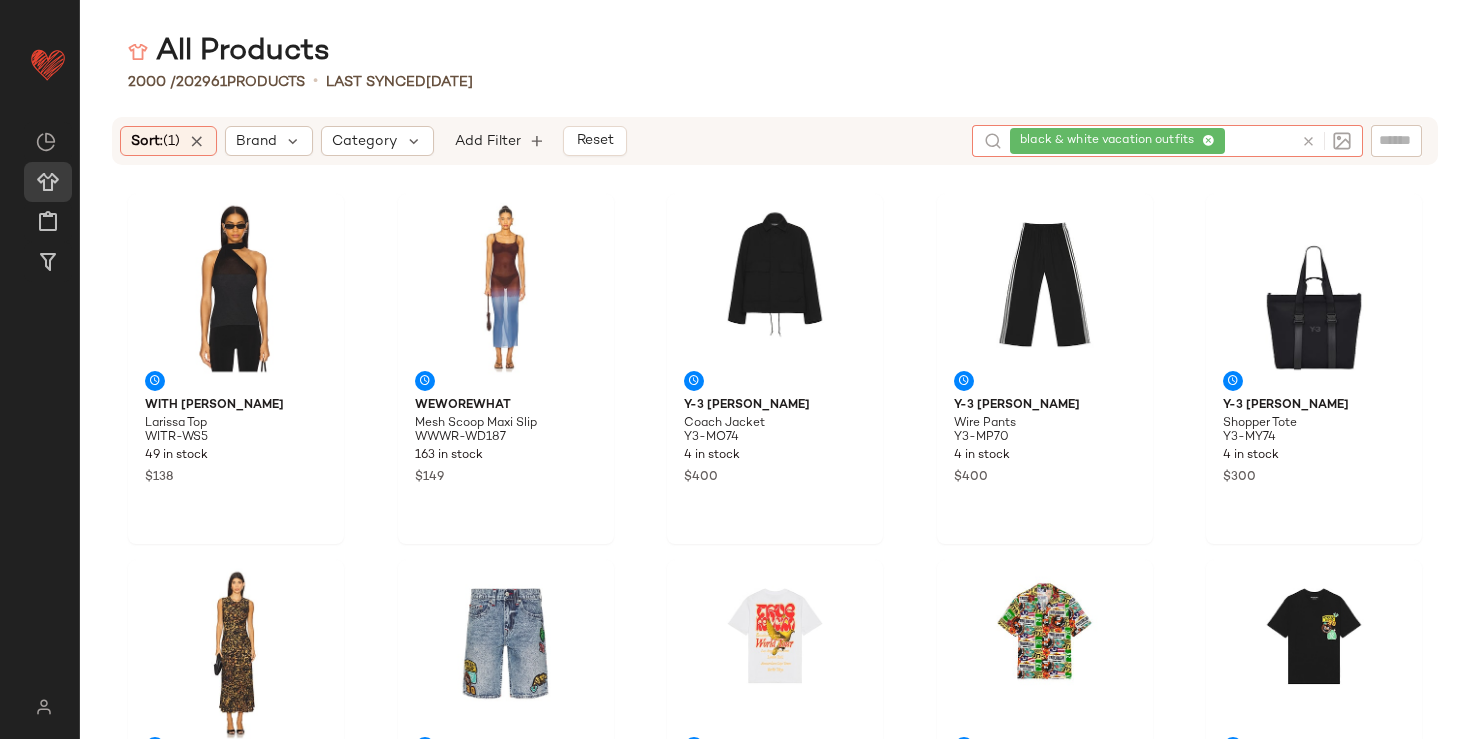 scroll, scrollTop: 0, scrollLeft: 0, axis: both 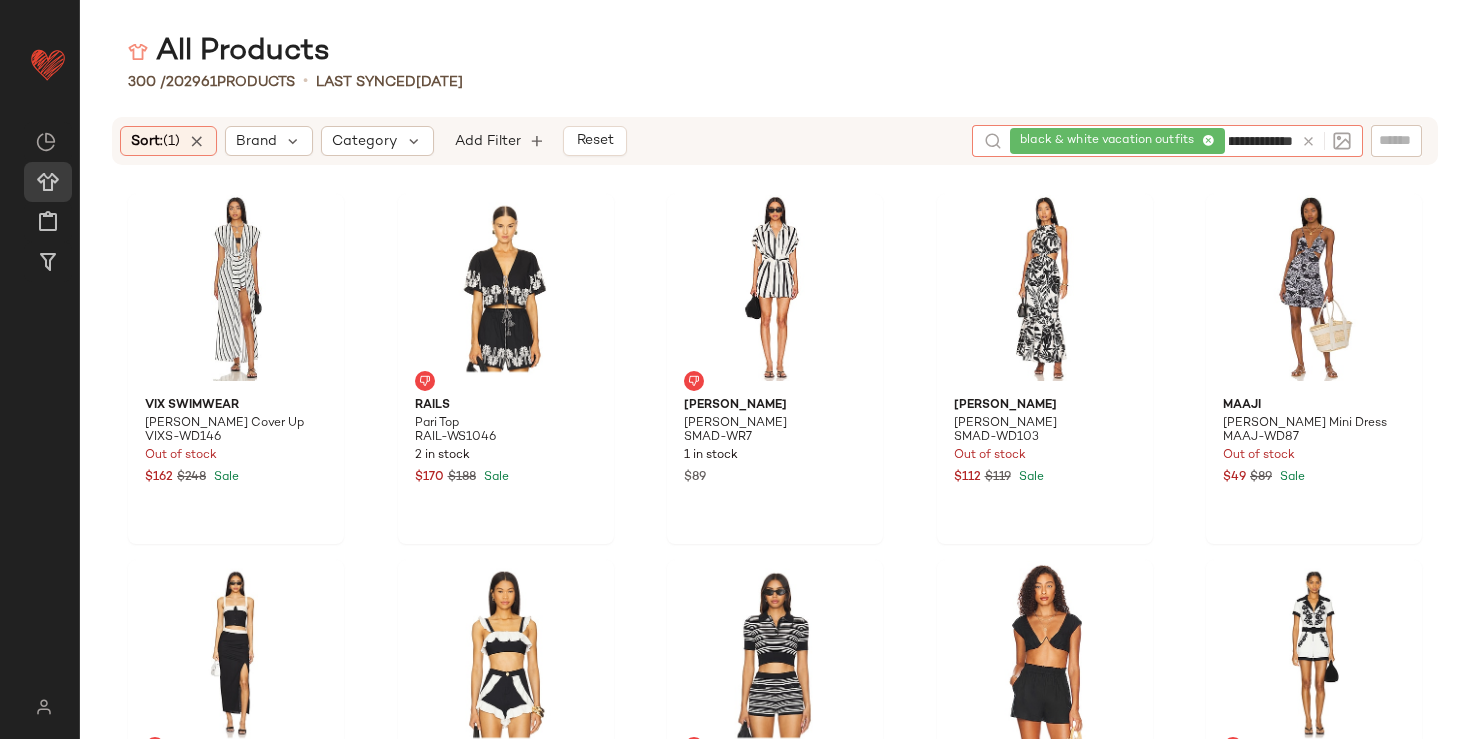 type on "**********" 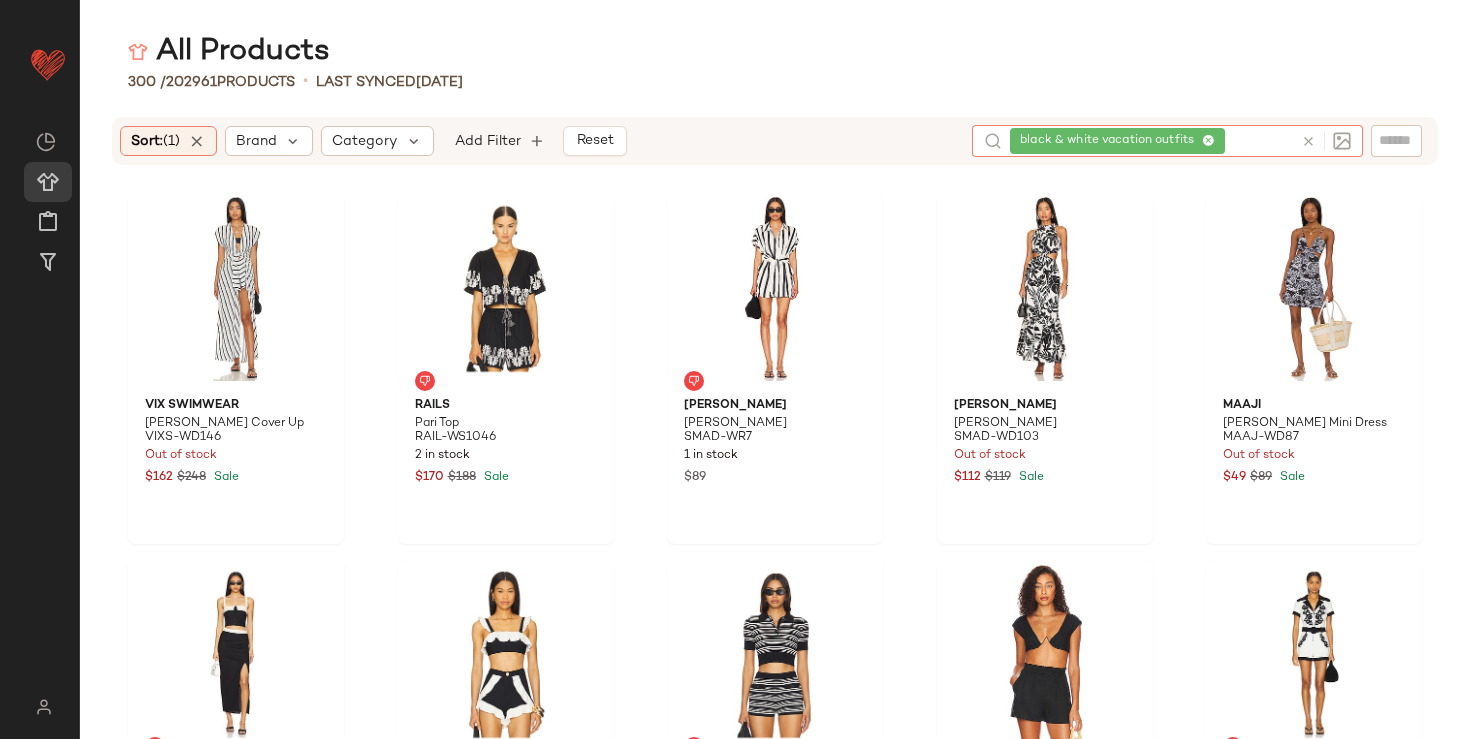 scroll, scrollTop: 0, scrollLeft: 0, axis: both 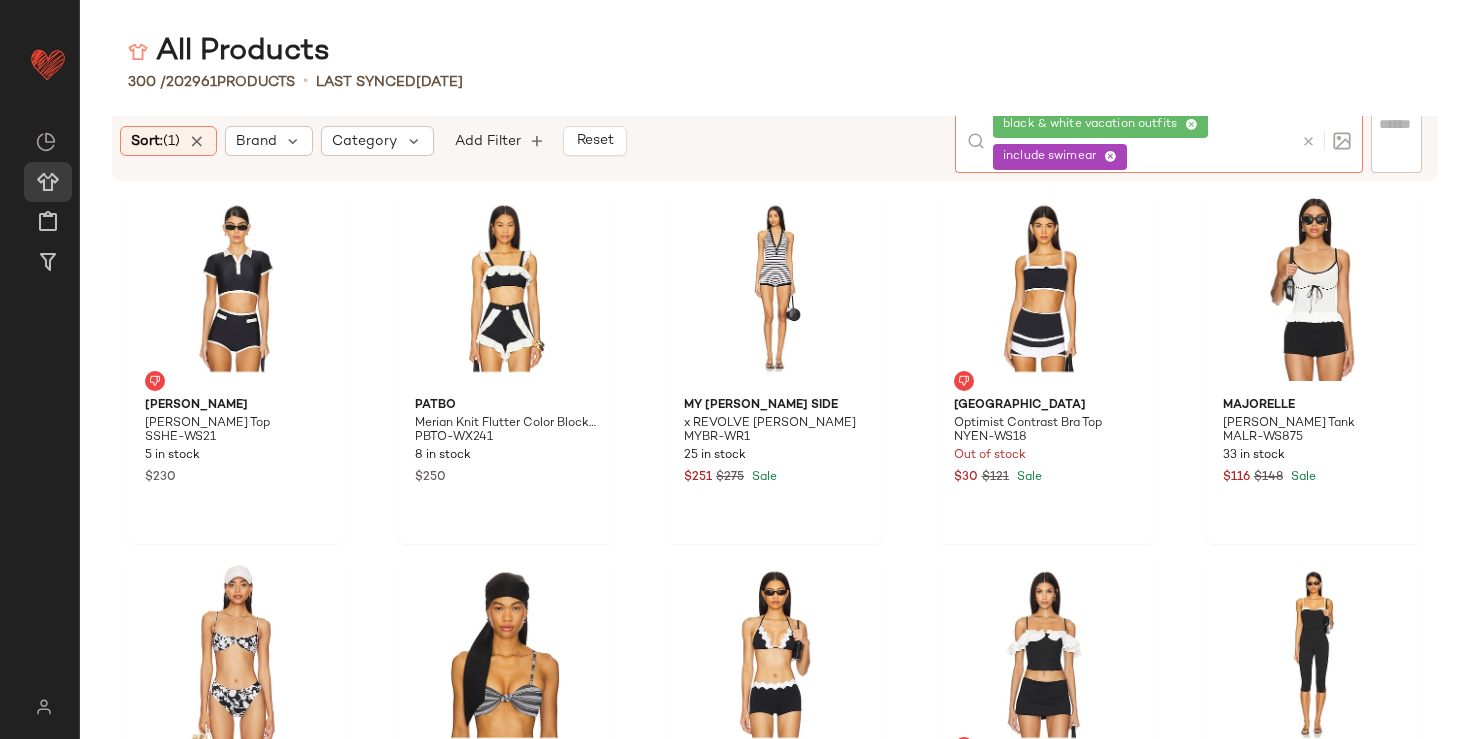 click 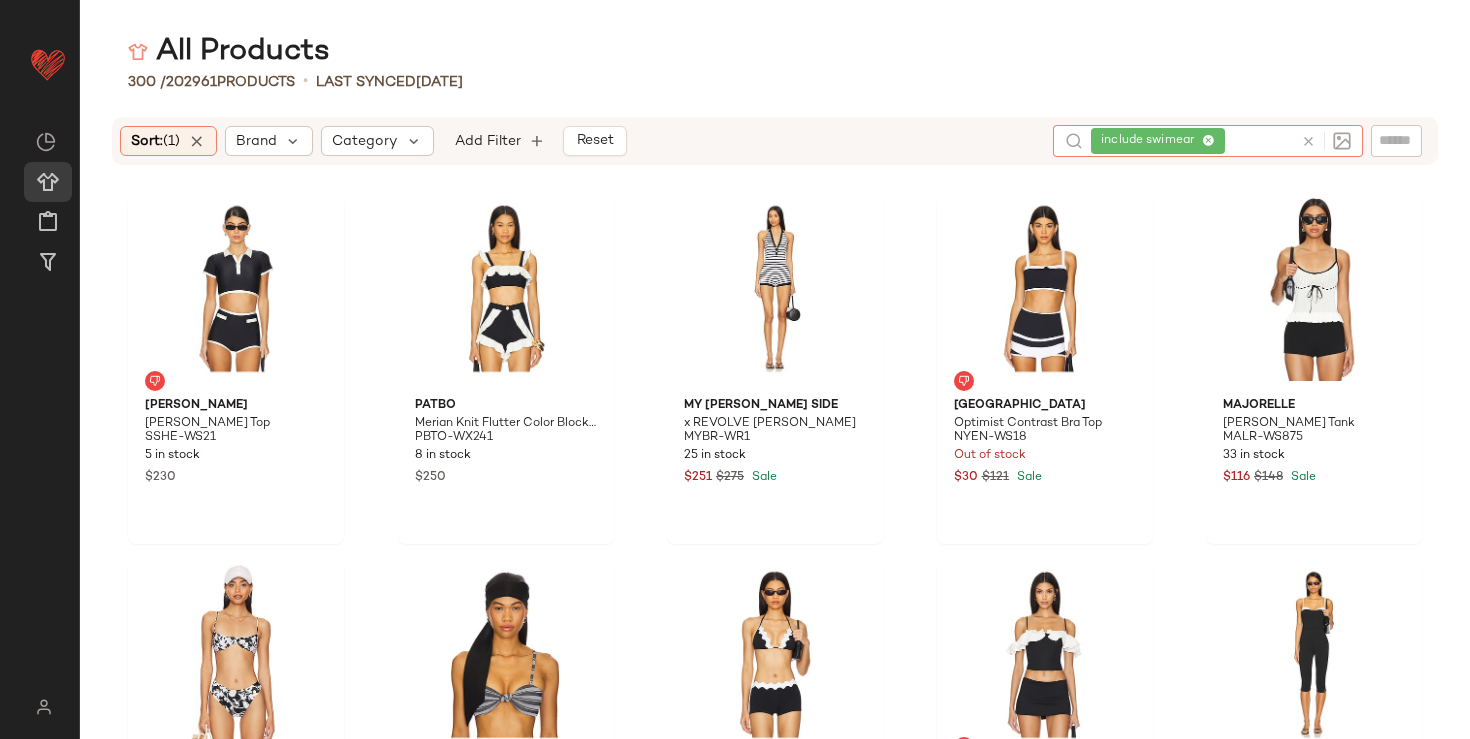 click 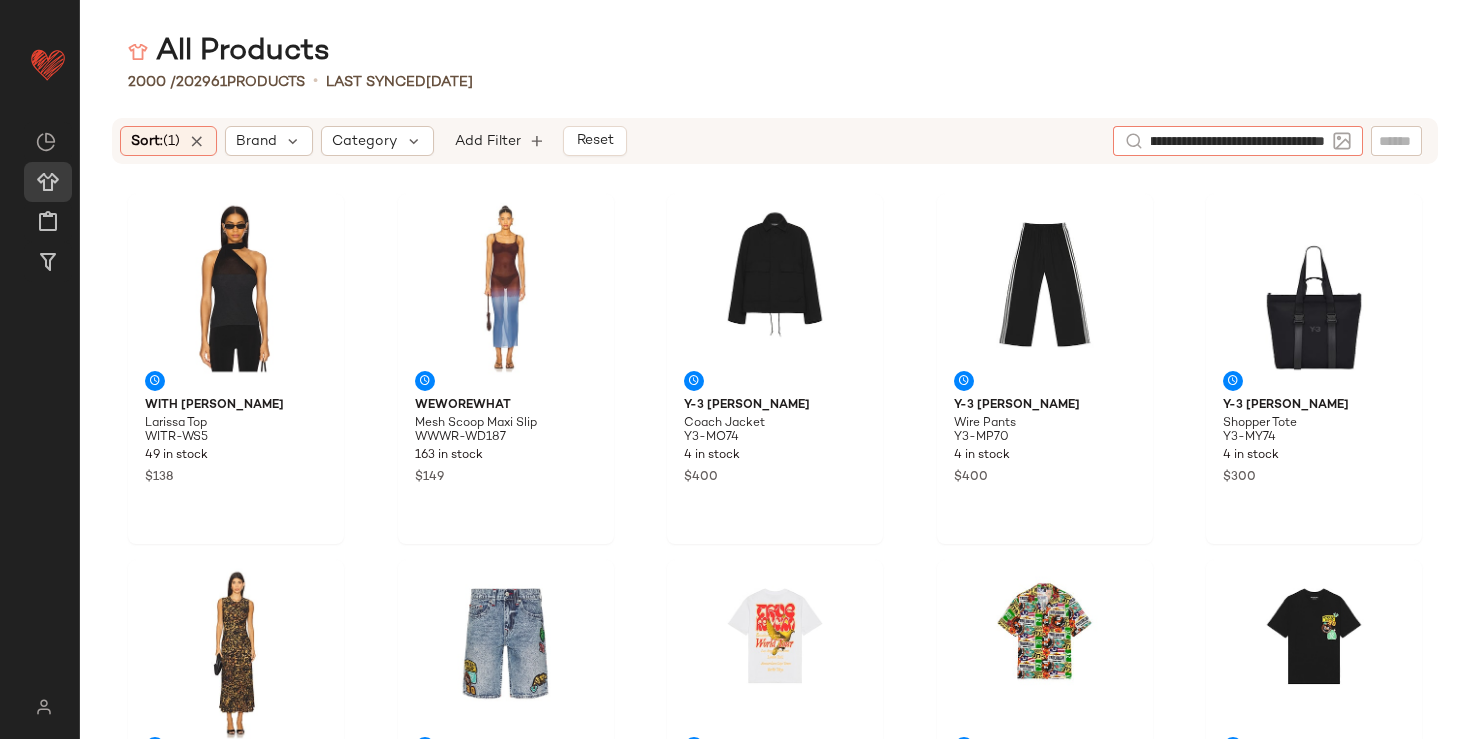type on "**********" 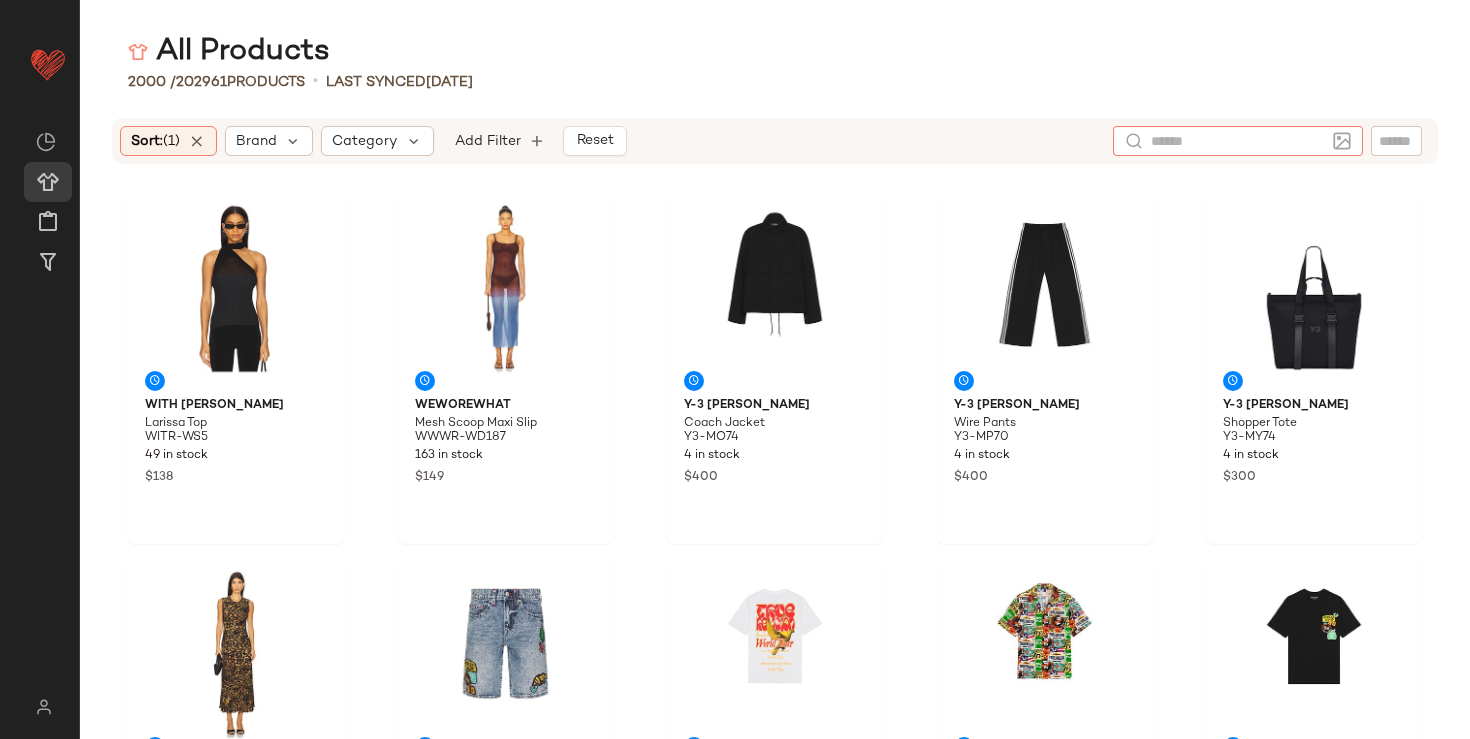 scroll, scrollTop: 0, scrollLeft: 0, axis: both 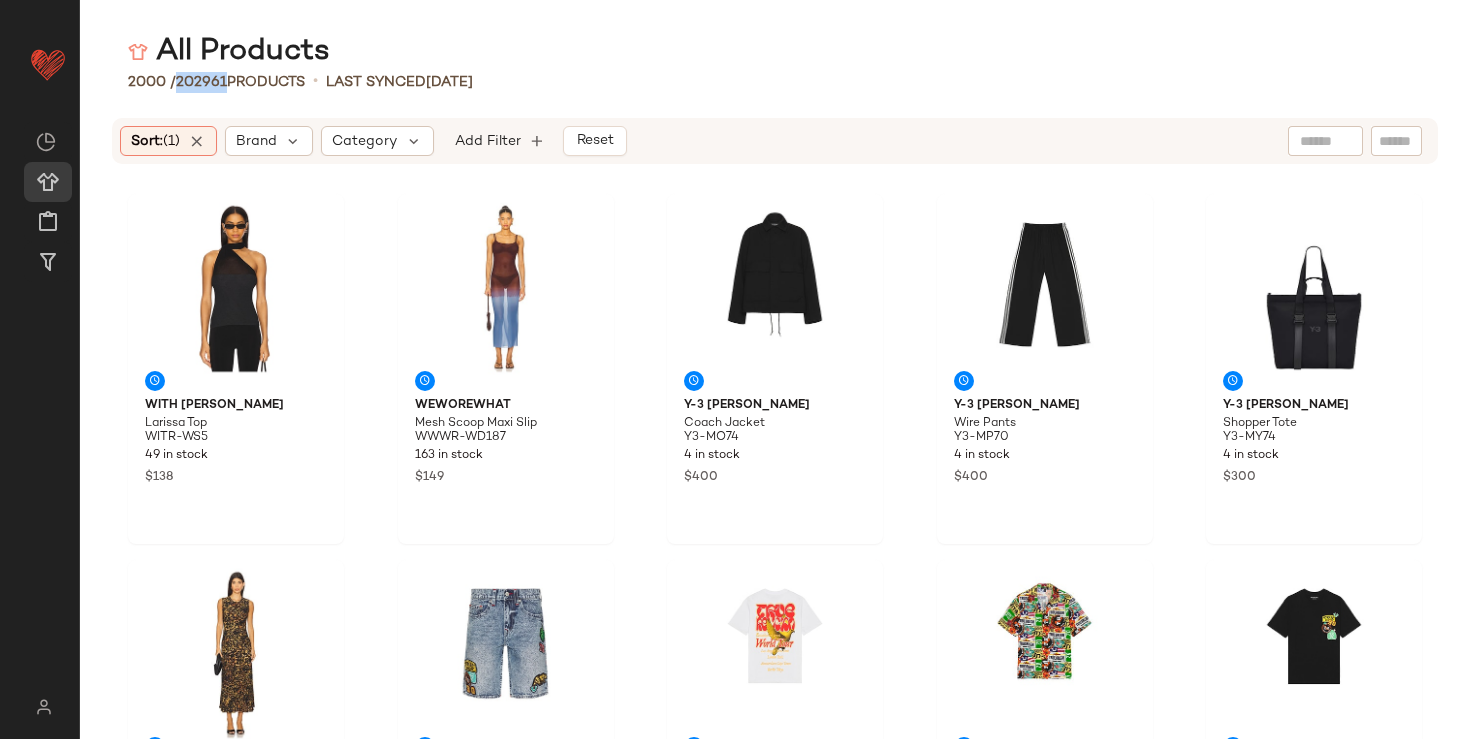 drag, startPoint x: 227, startPoint y: 84, endPoint x: 174, endPoint y: 81, distance: 53.08484 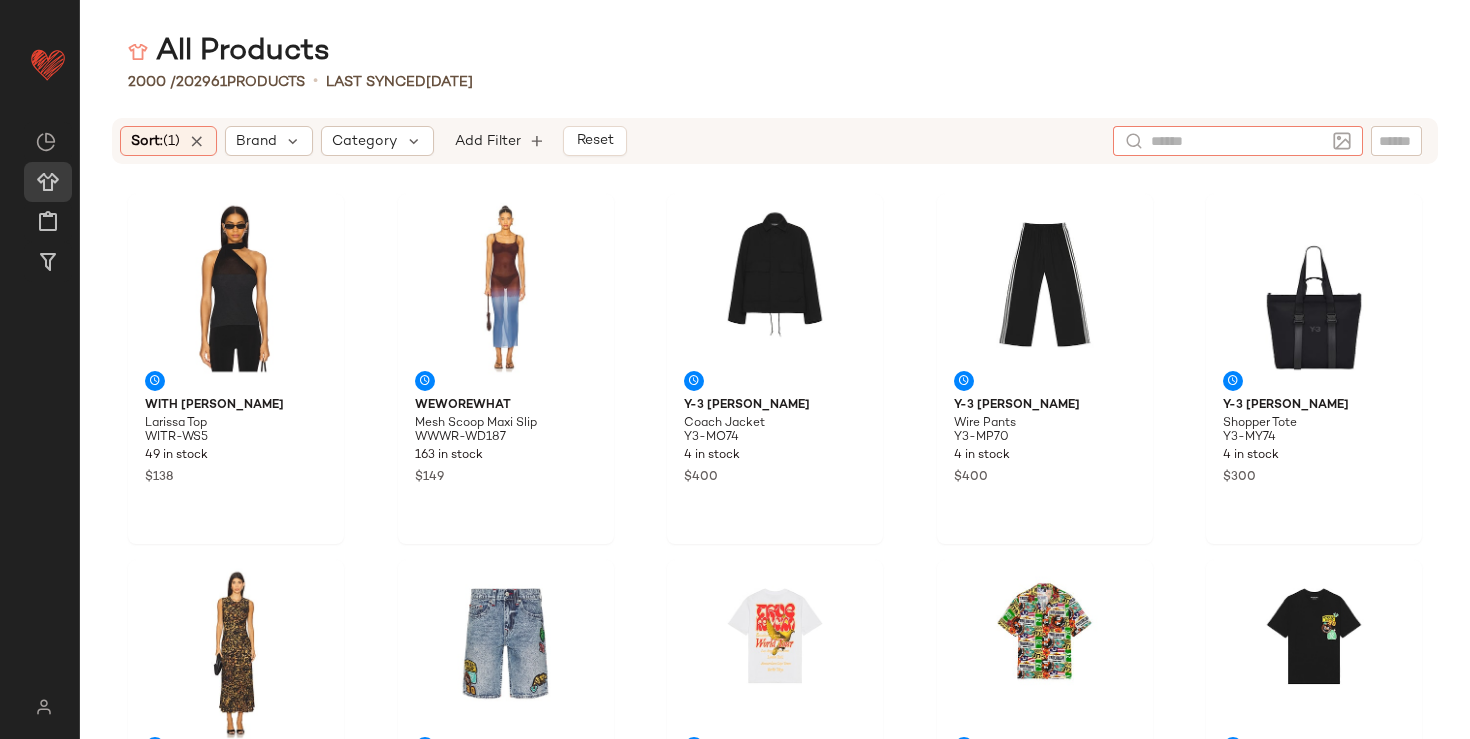 click 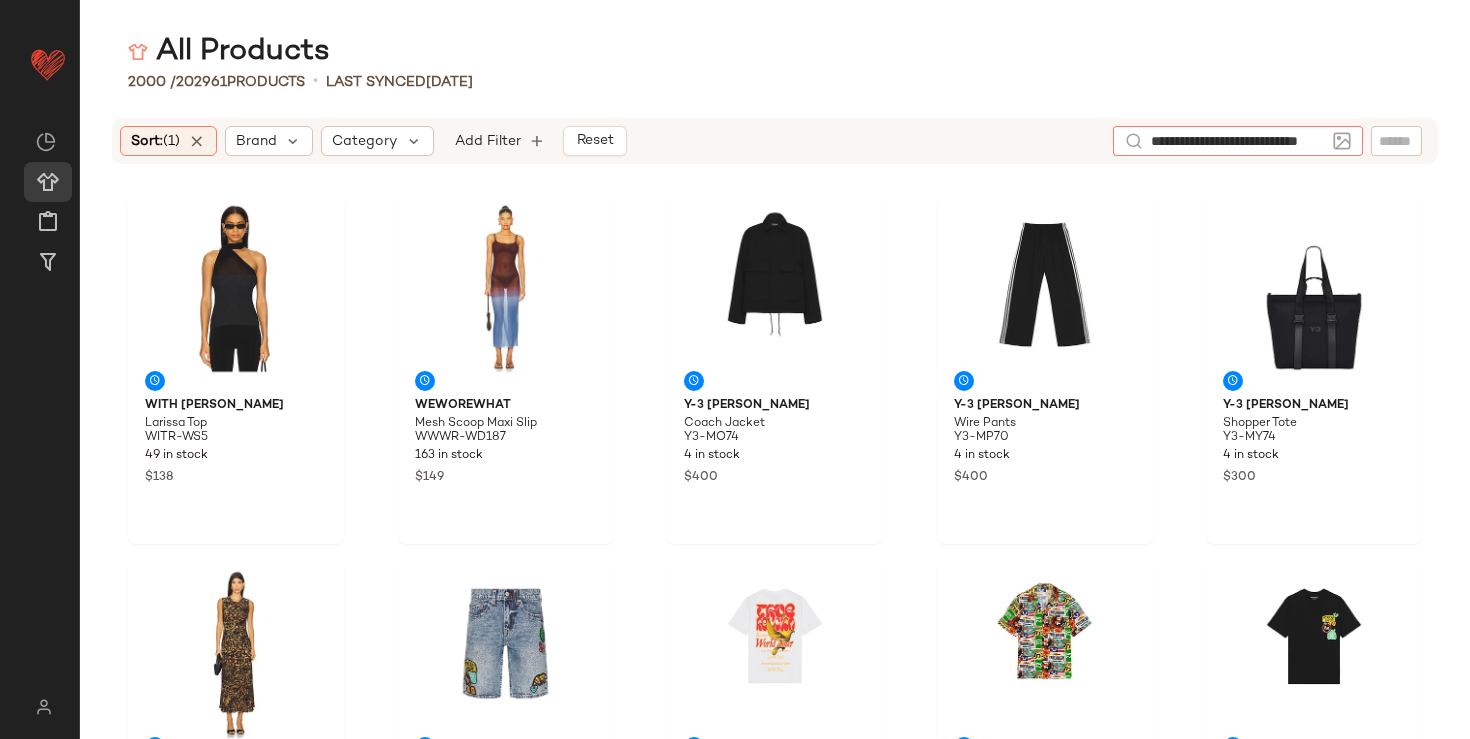 type on "**********" 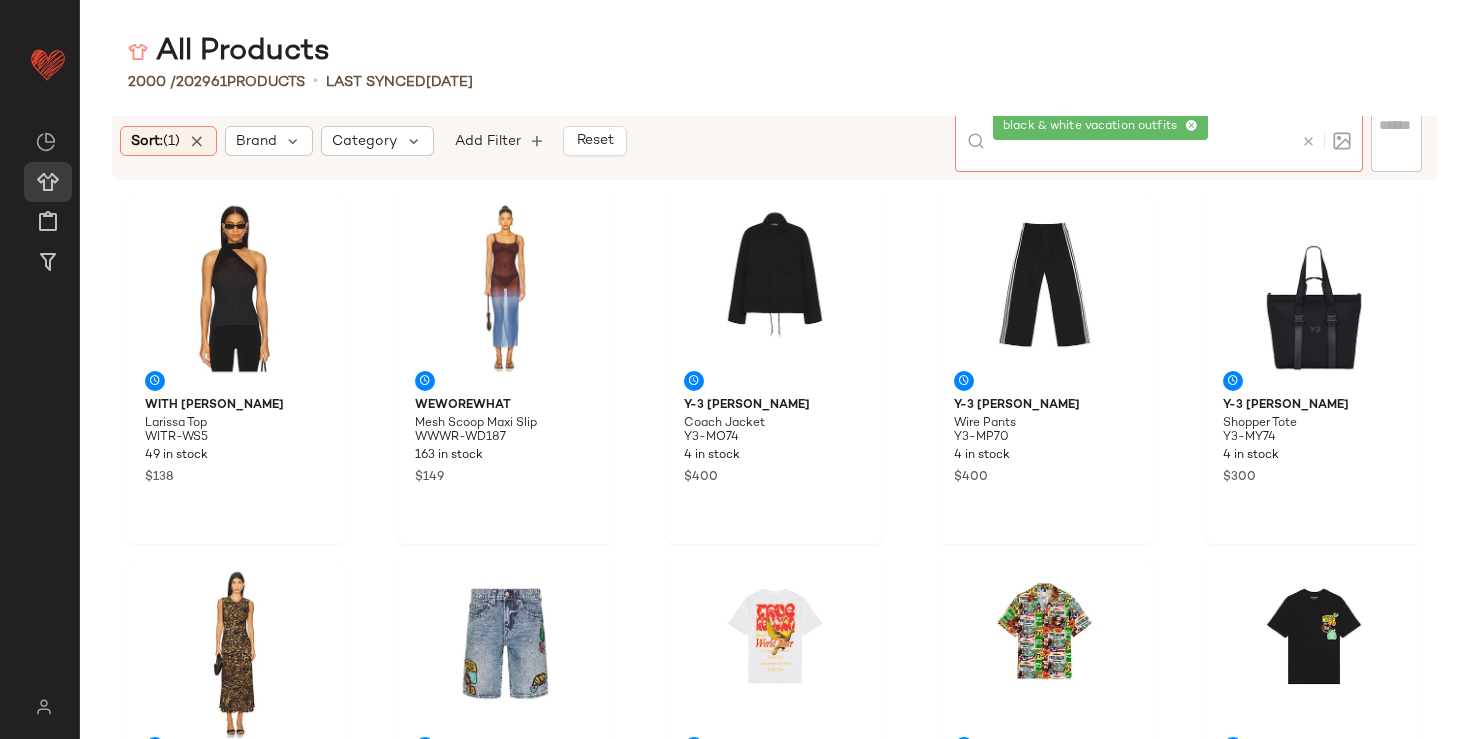 scroll, scrollTop: 0, scrollLeft: 0, axis: both 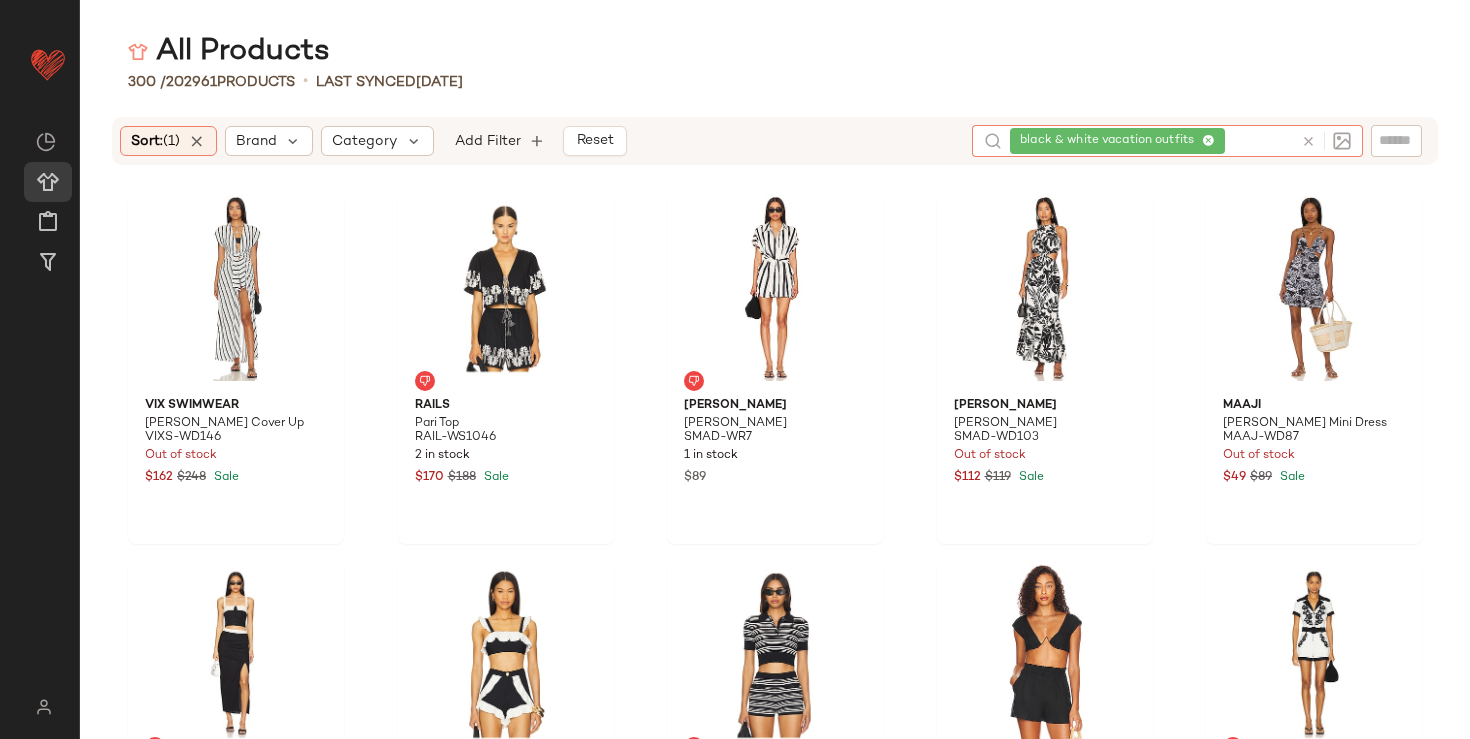 click 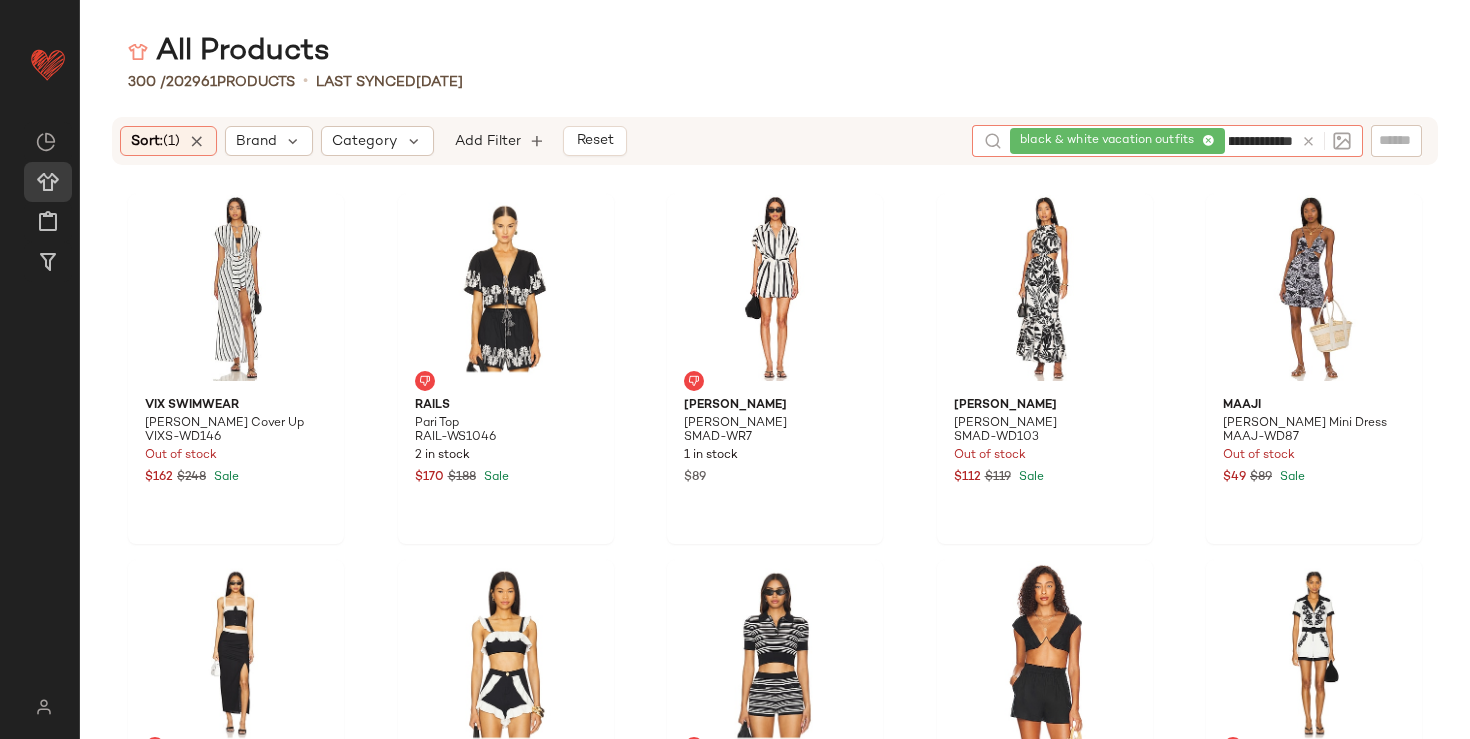 type on "**********" 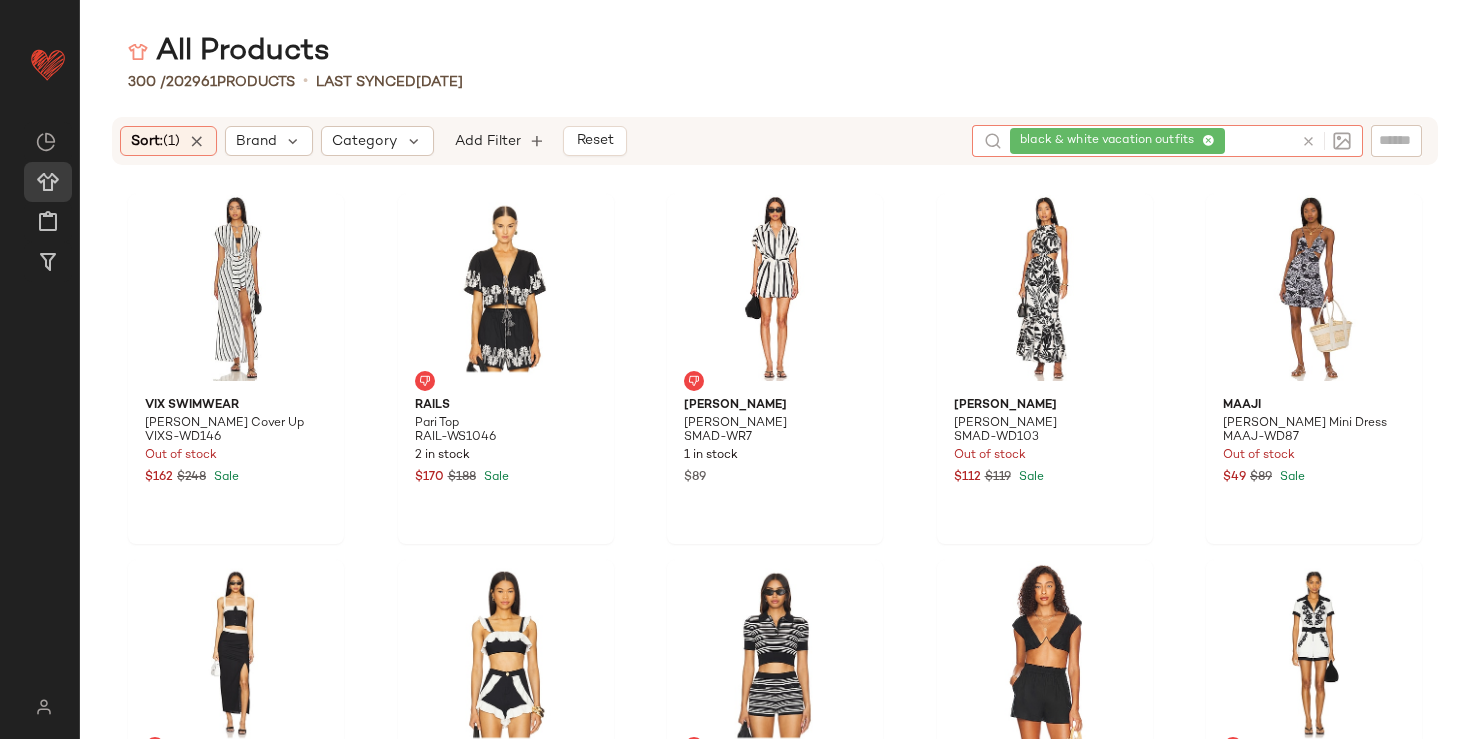 scroll, scrollTop: 0, scrollLeft: 0, axis: both 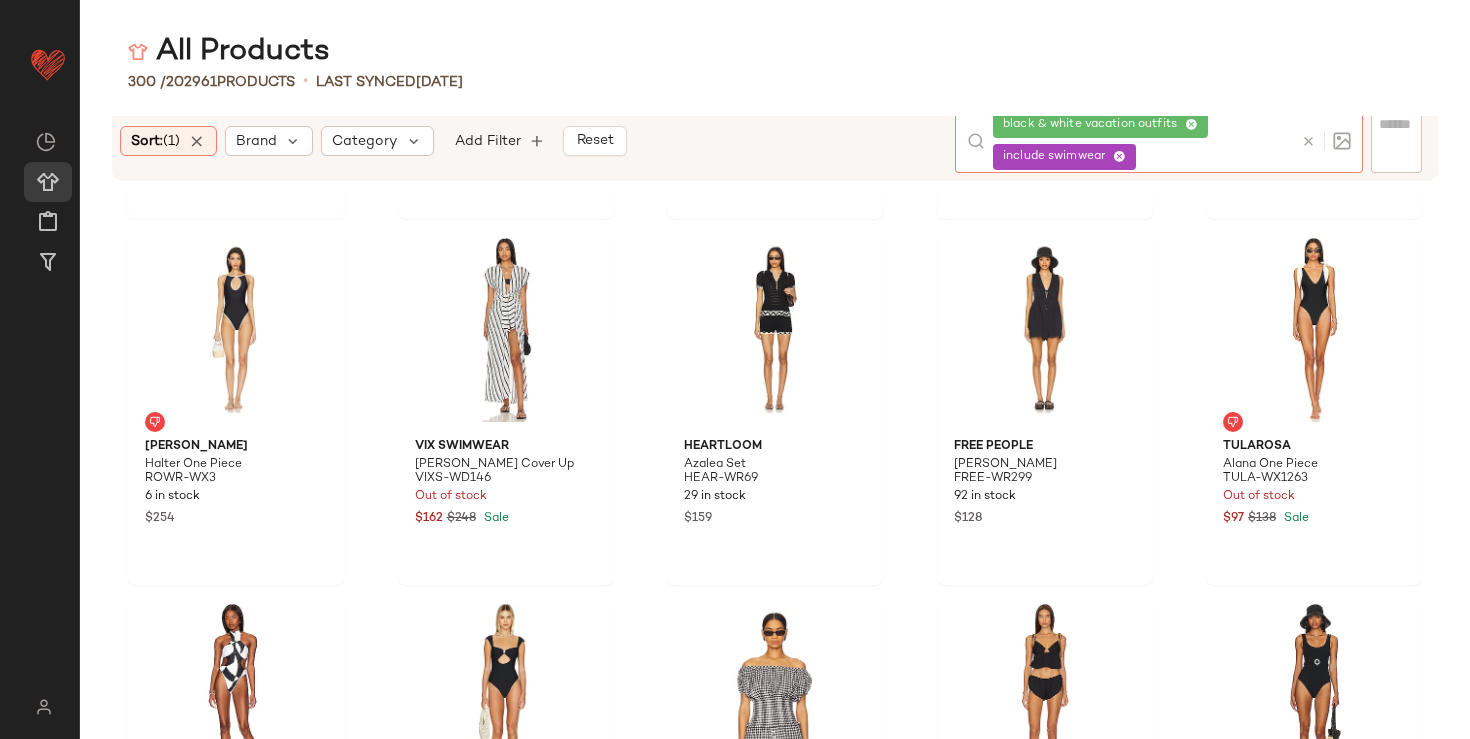 click 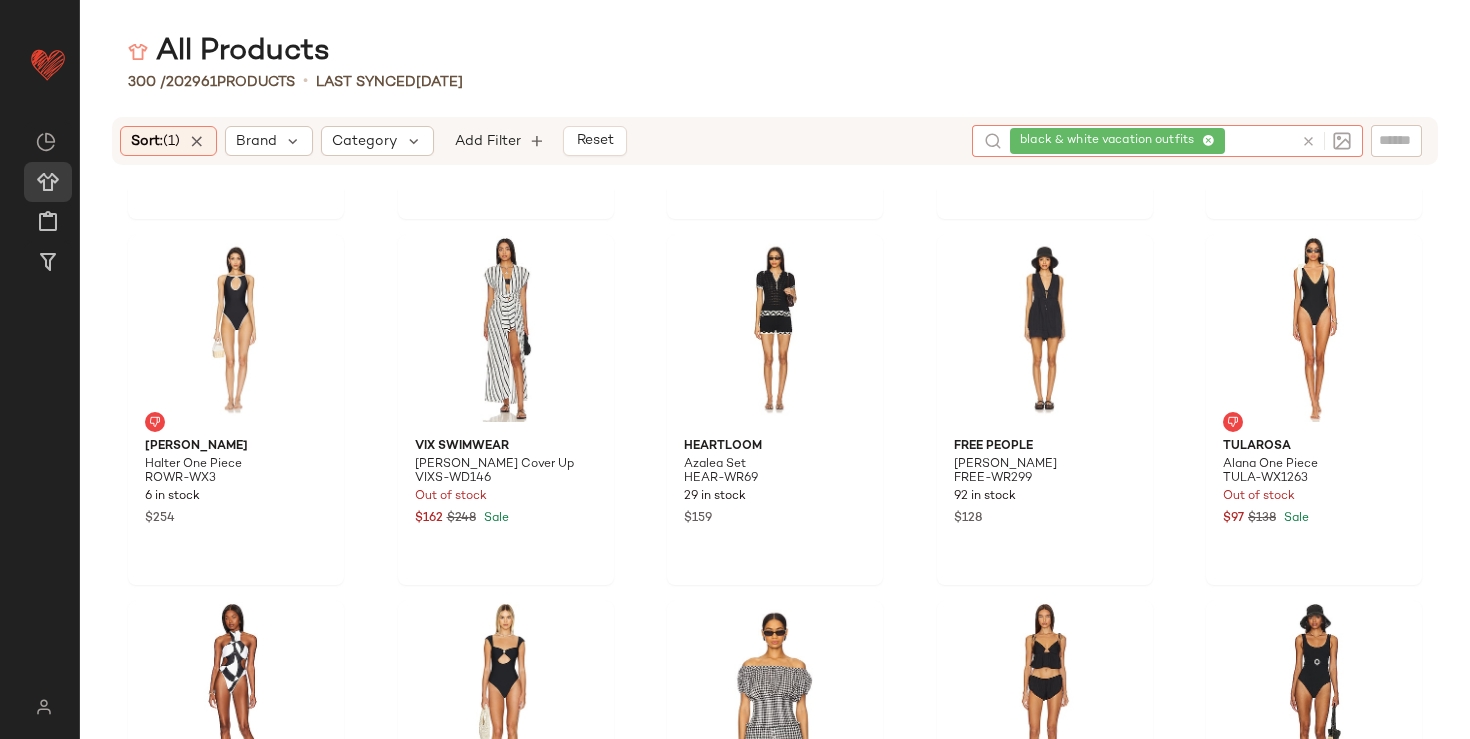click 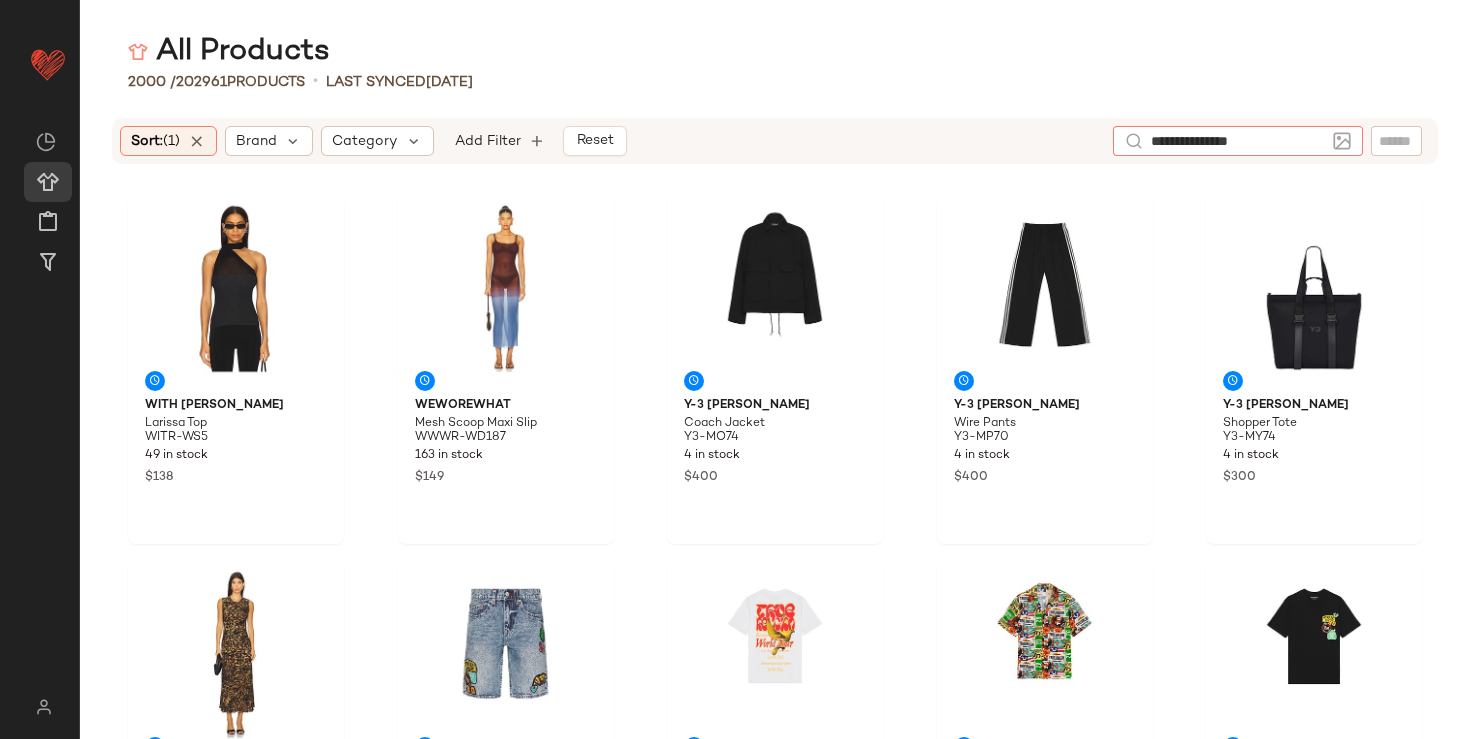 type on "**********" 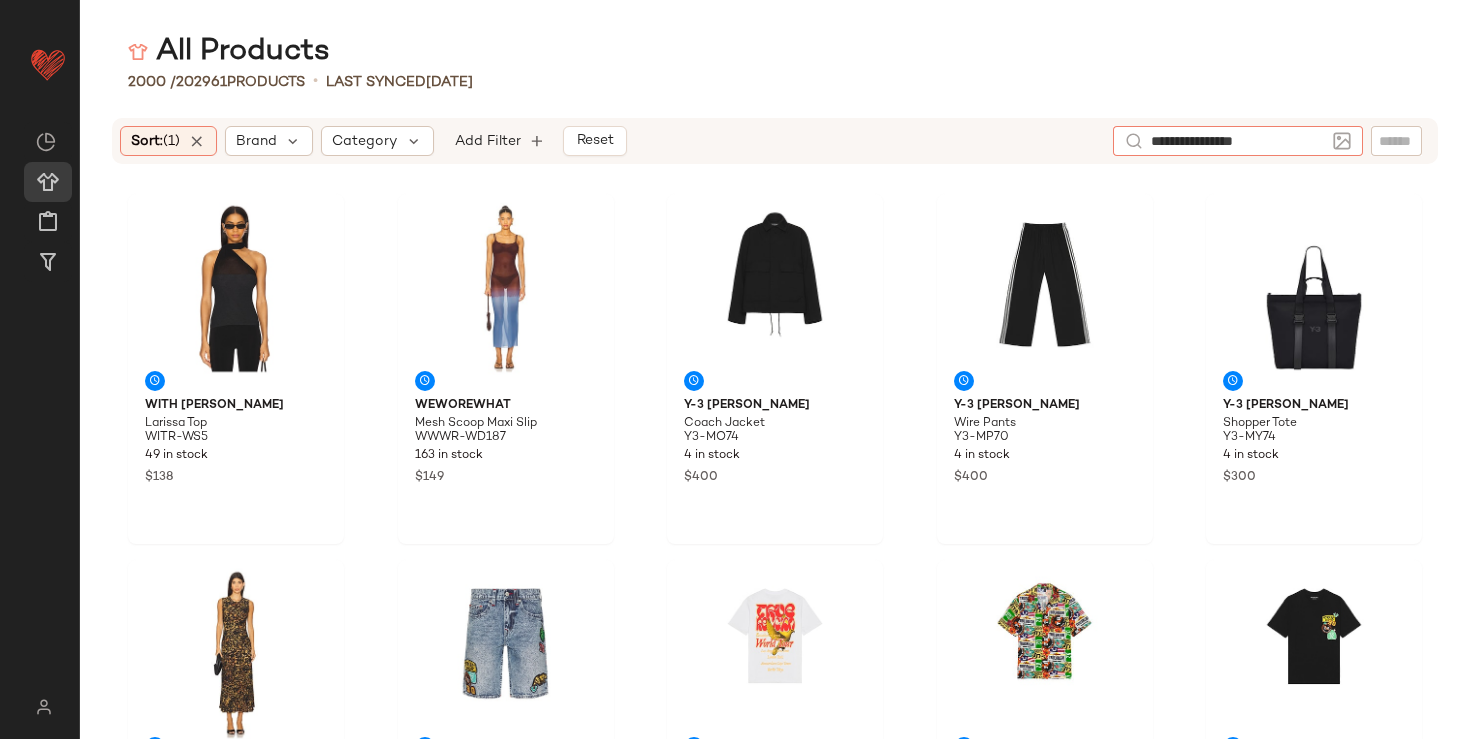 type 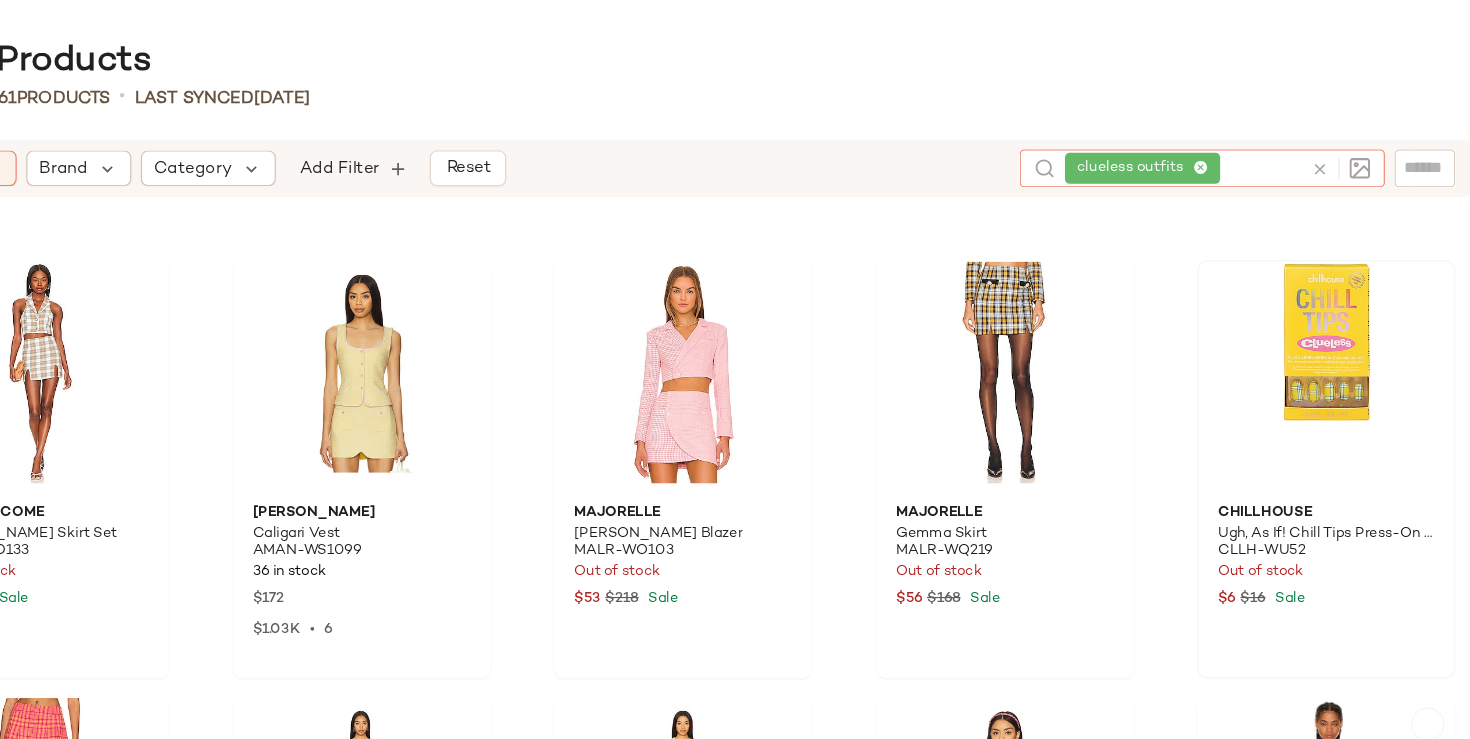 scroll, scrollTop: 1355, scrollLeft: 0, axis: vertical 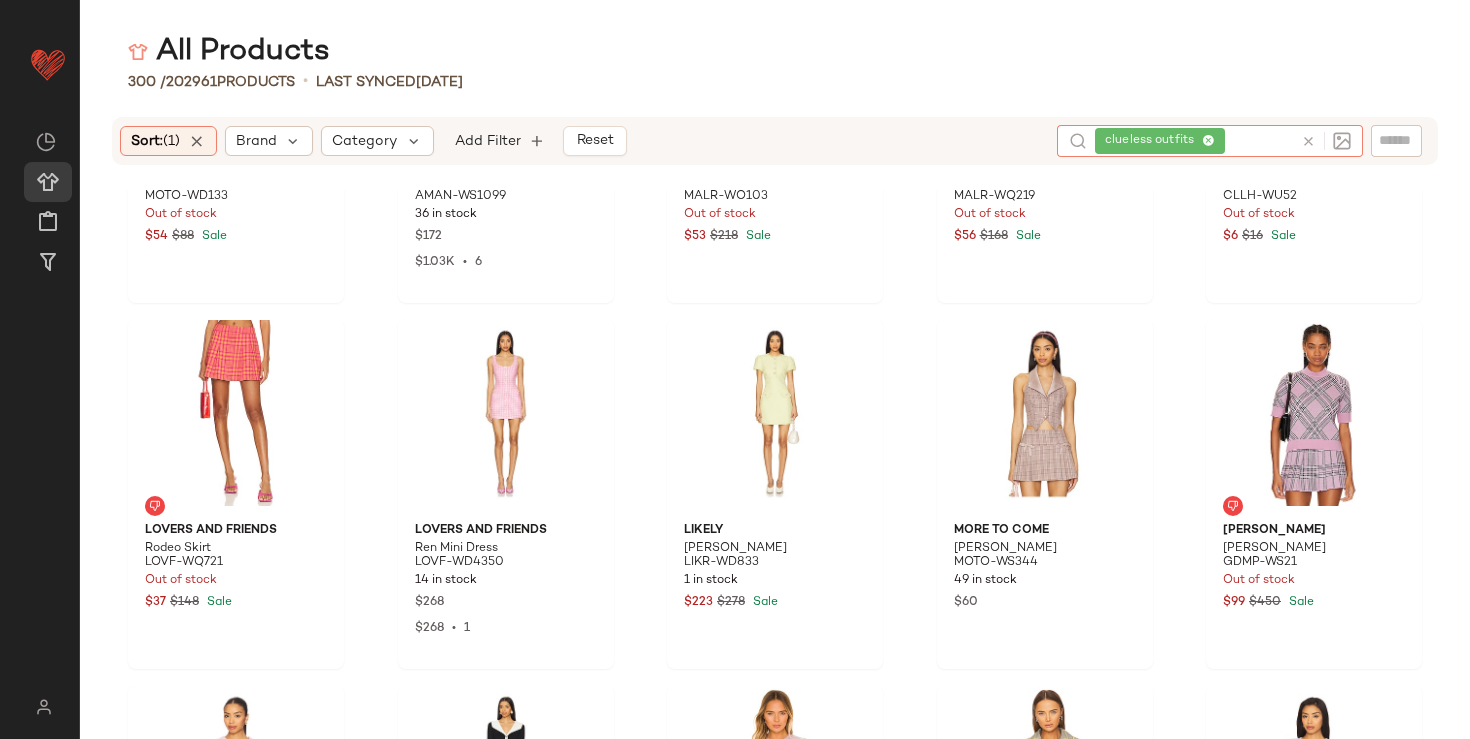 click 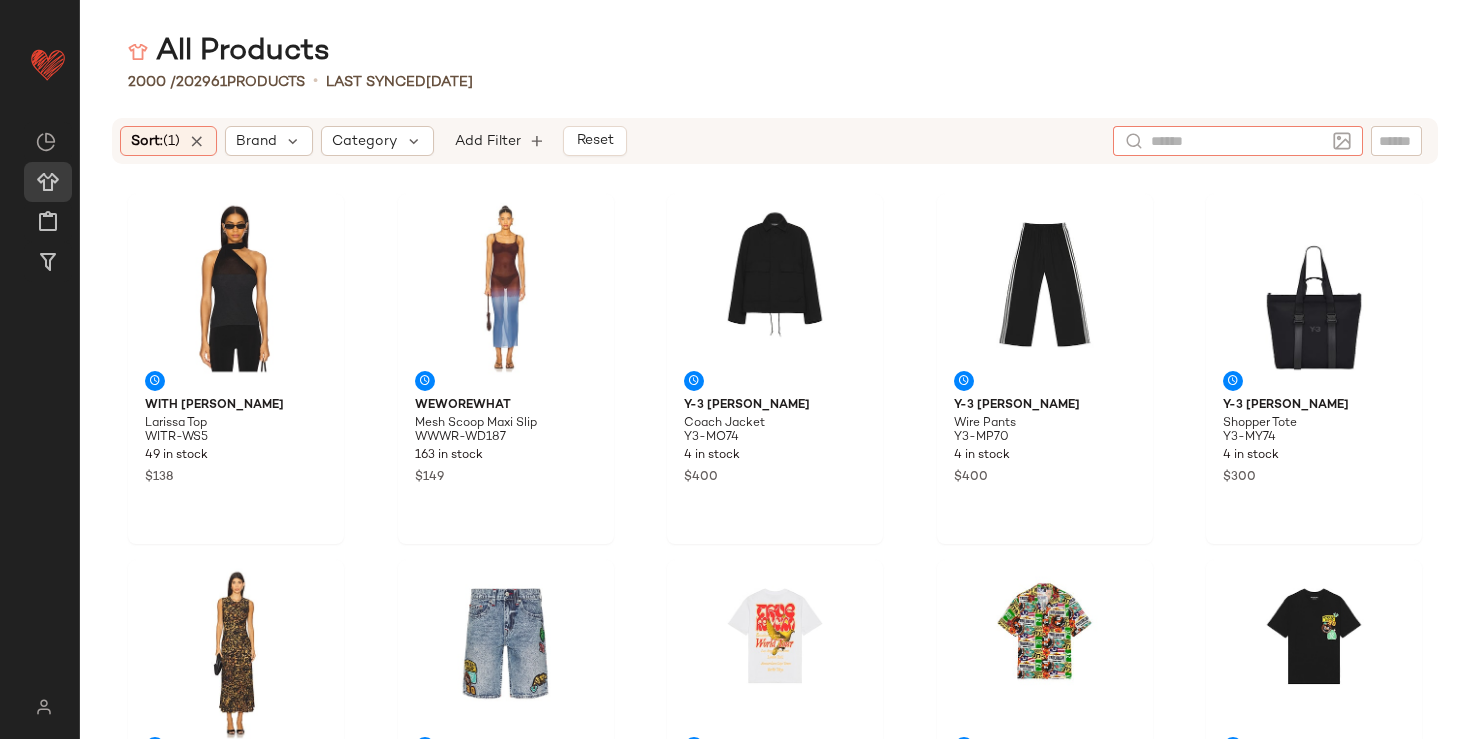 click 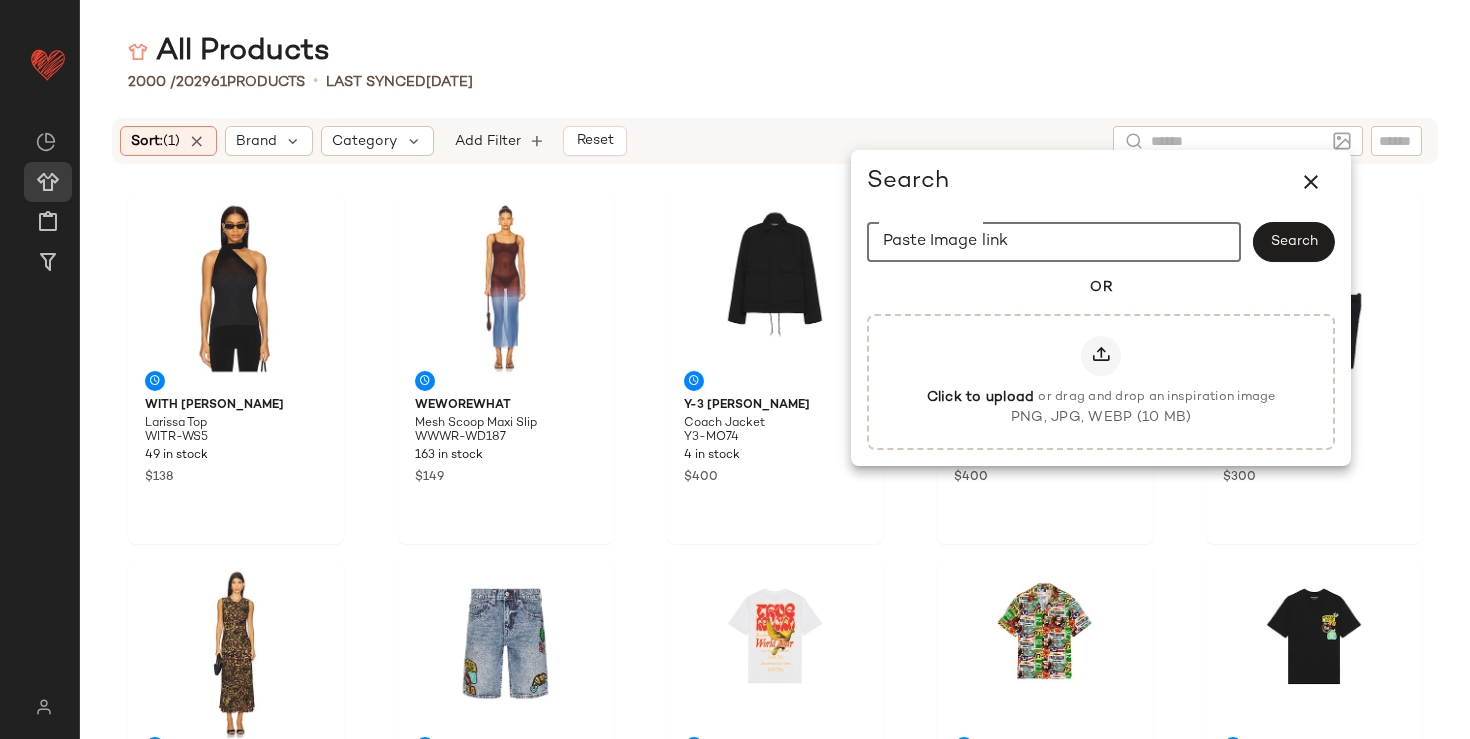 click on "Paste Image link" 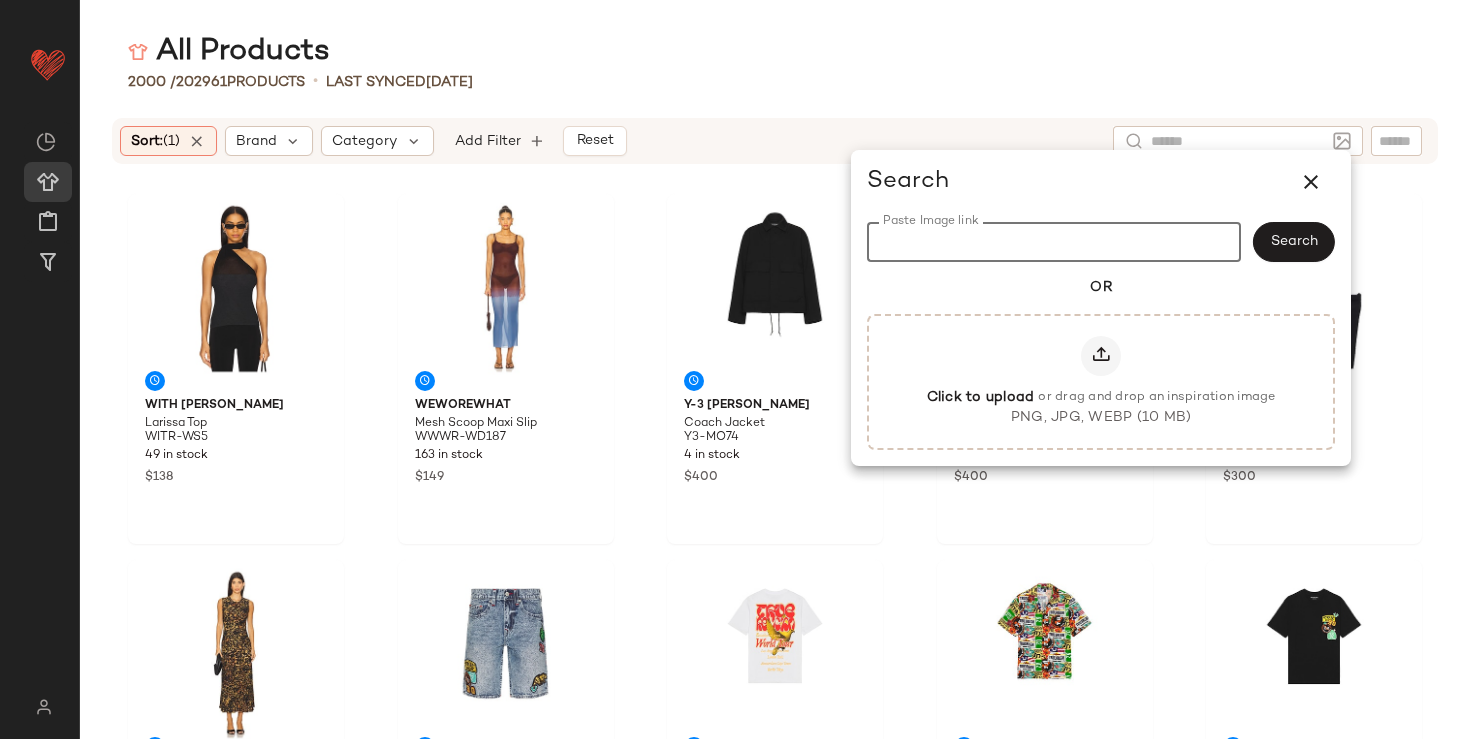 paste on "**********" 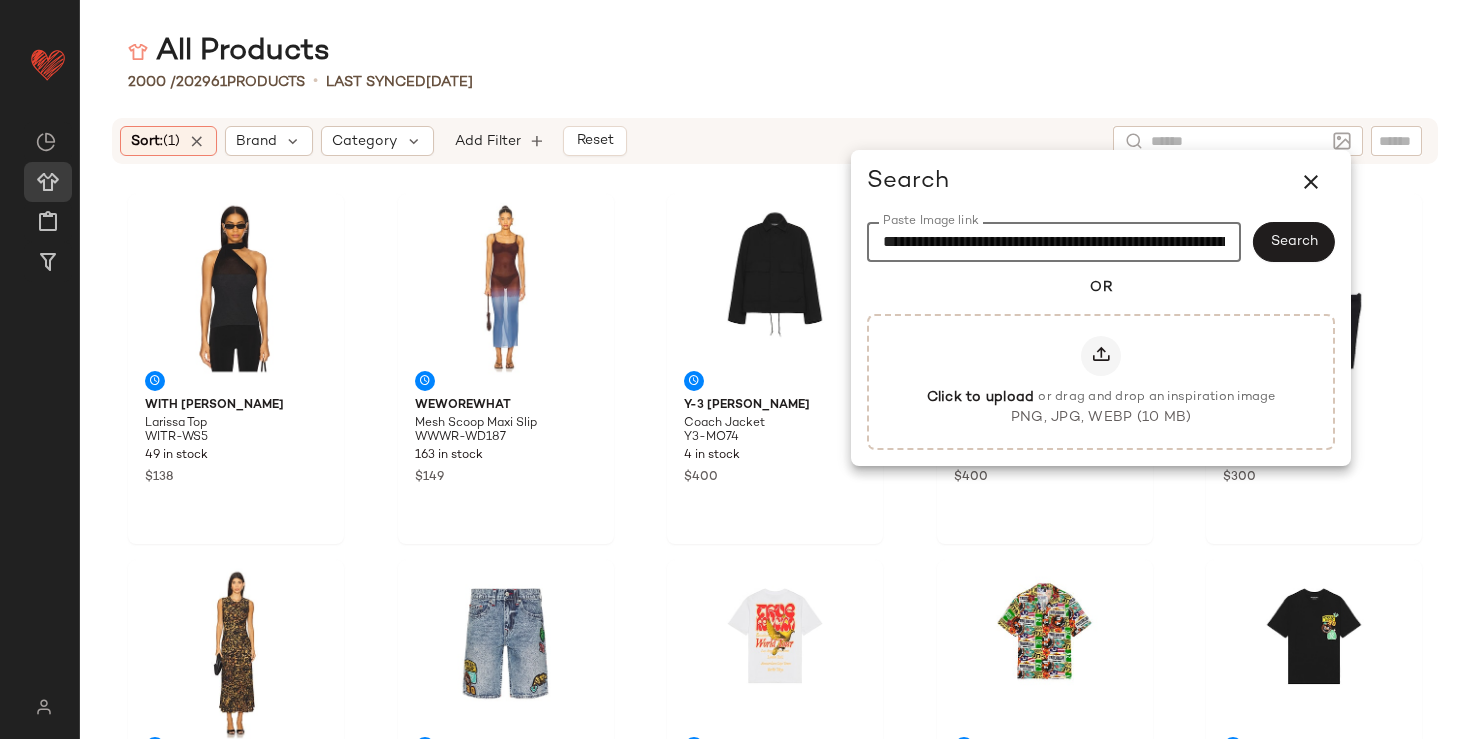scroll, scrollTop: 0, scrollLeft: 774, axis: horizontal 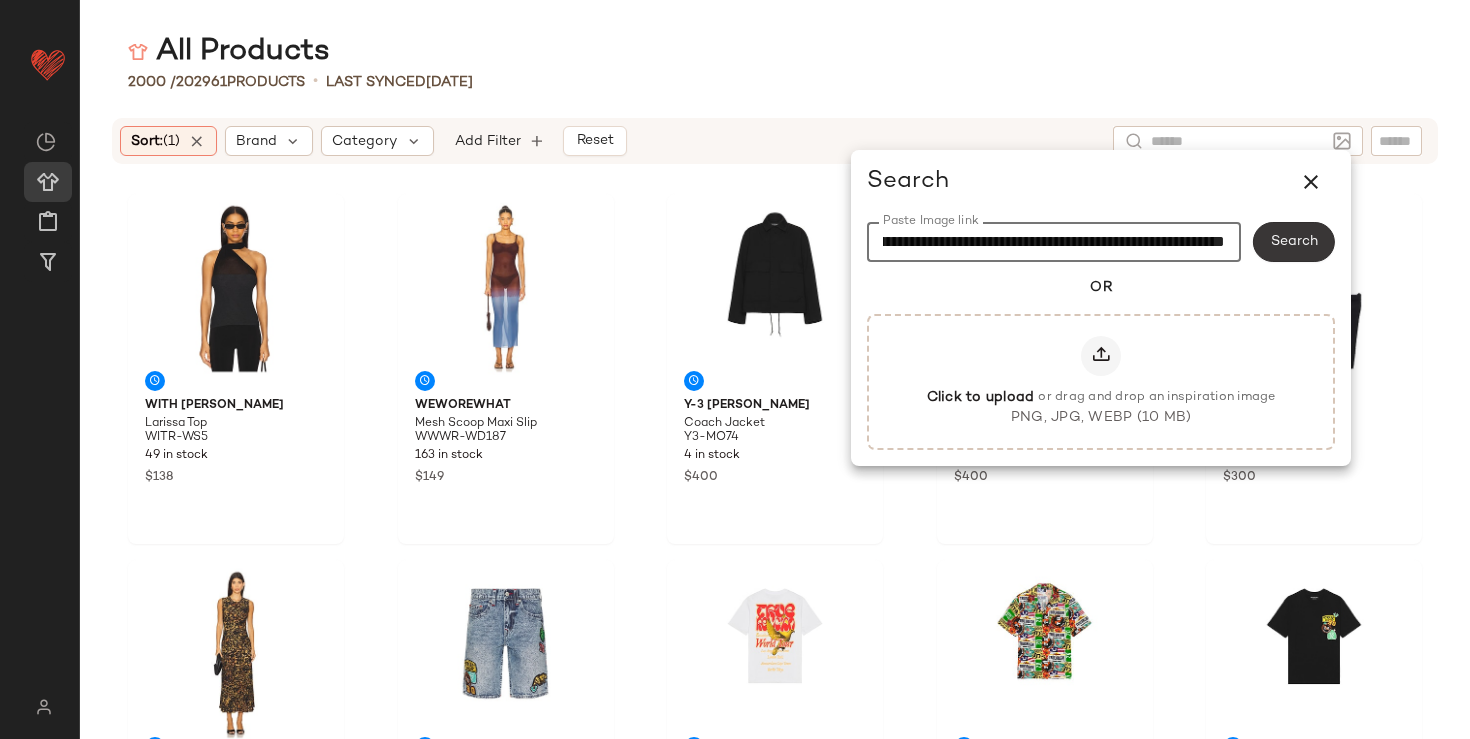 type 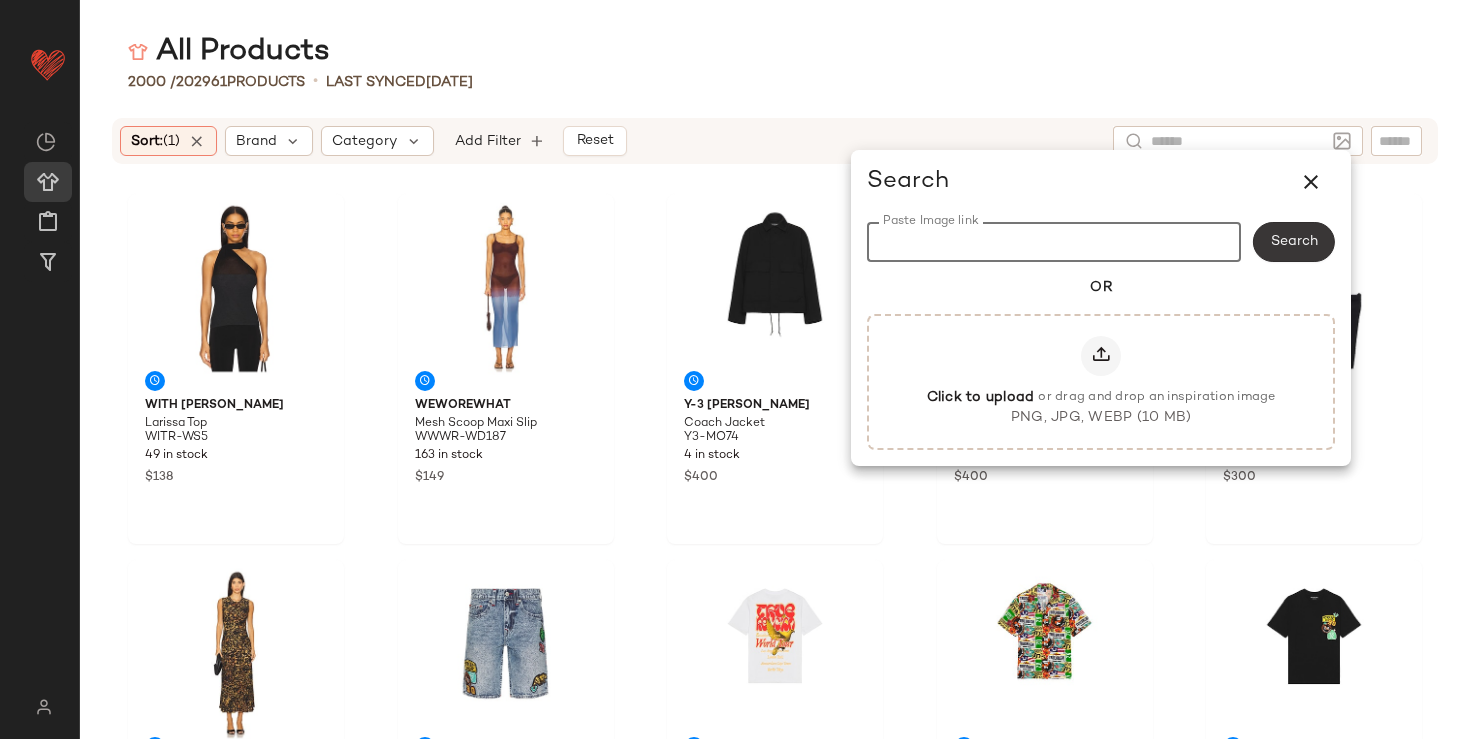 scroll, scrollTop: 0, scrollLeft: 0, axis: both 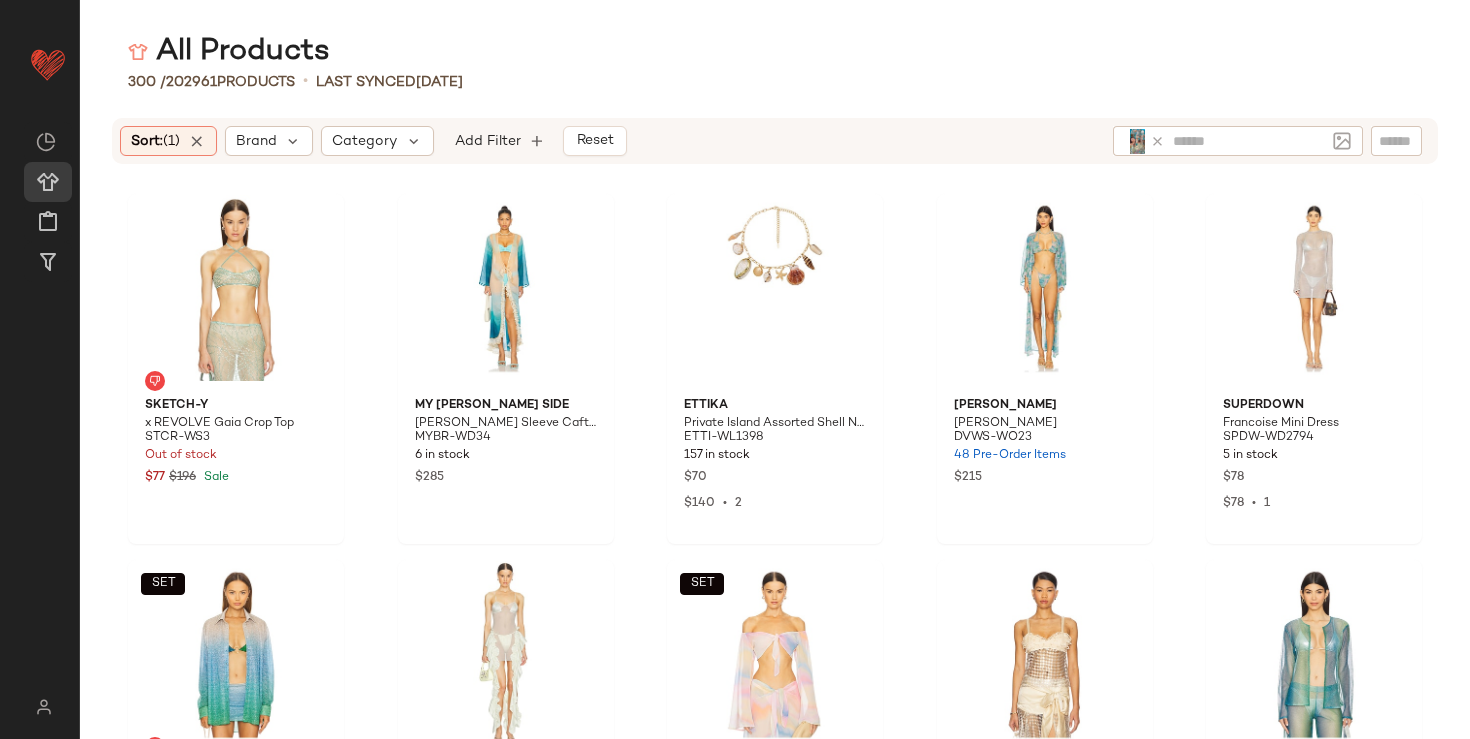 click 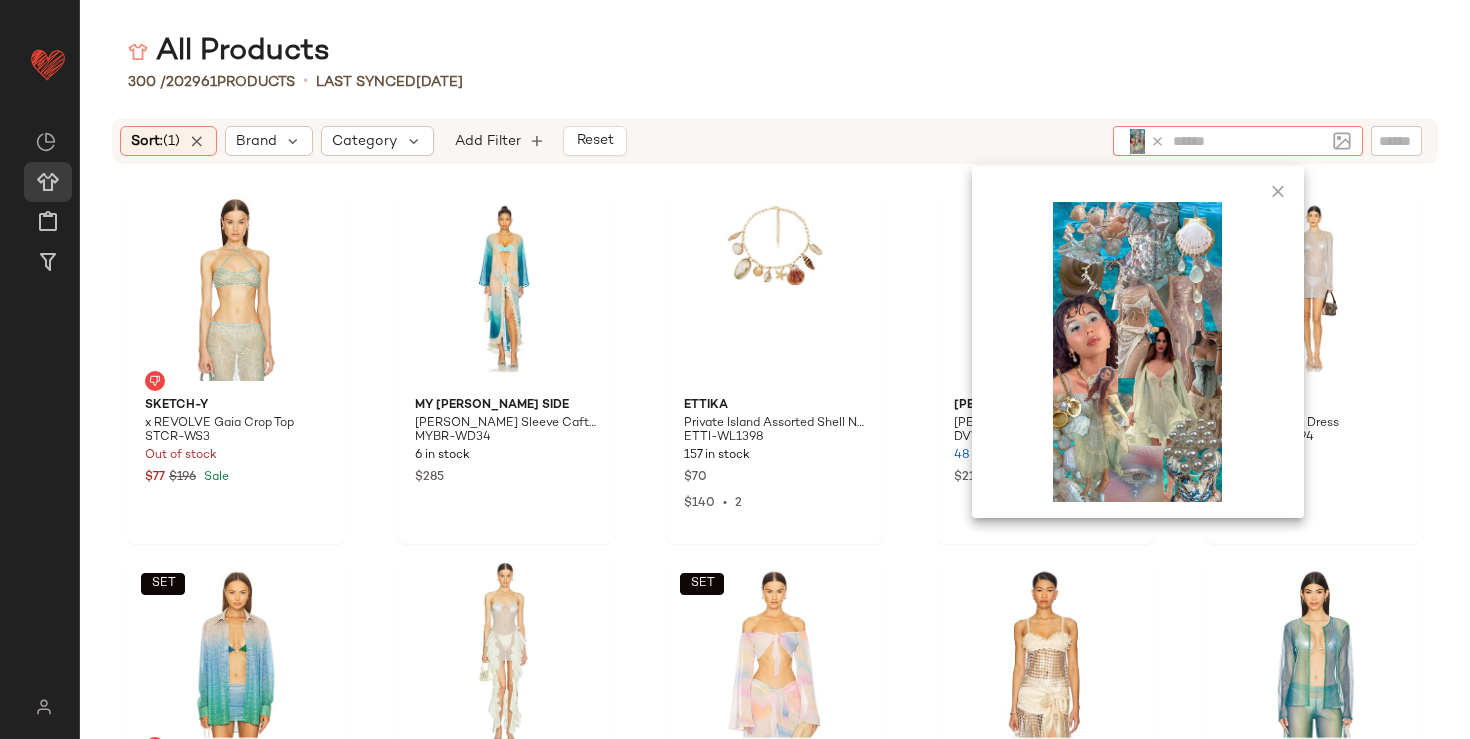 click on "All Products" 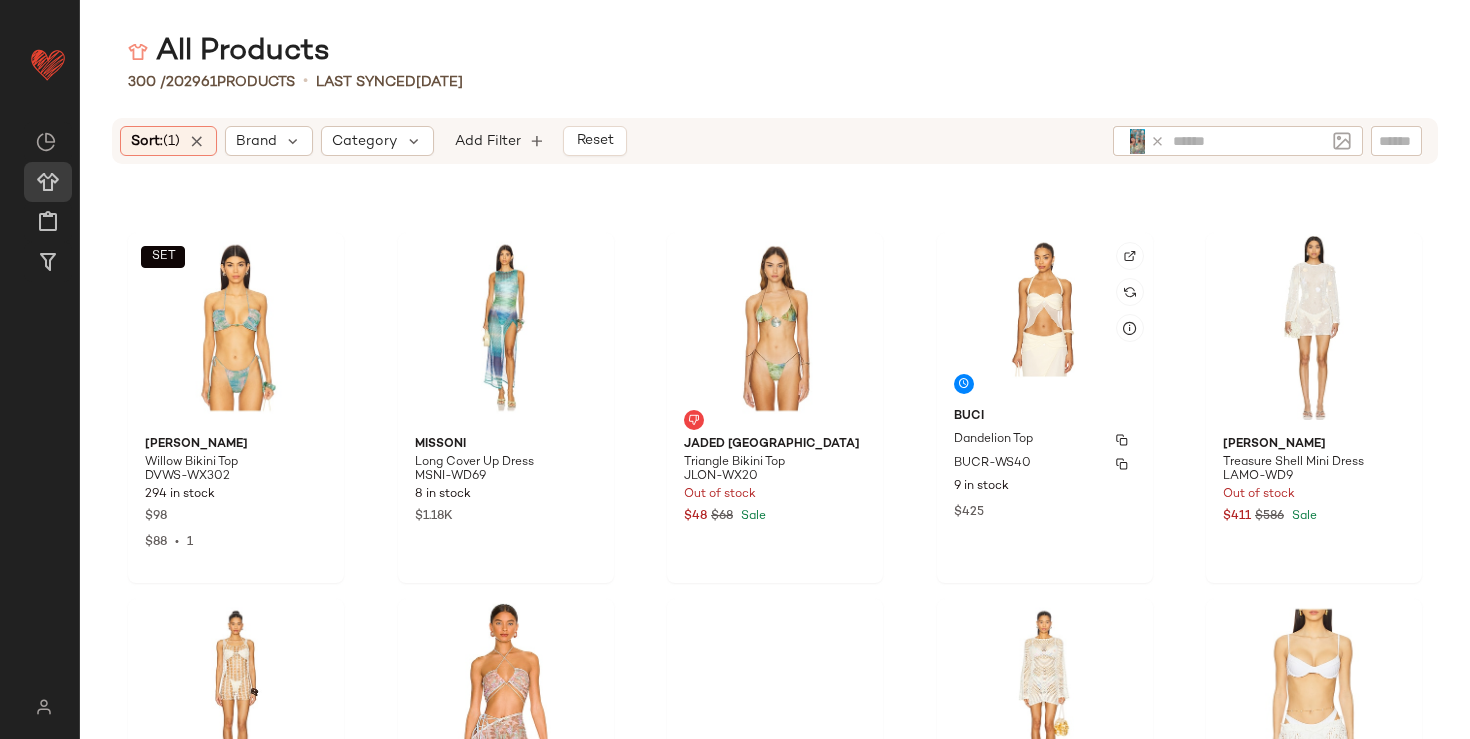 scroll, scrollTop: 1858, scrollLeft: 0, axis: vertical 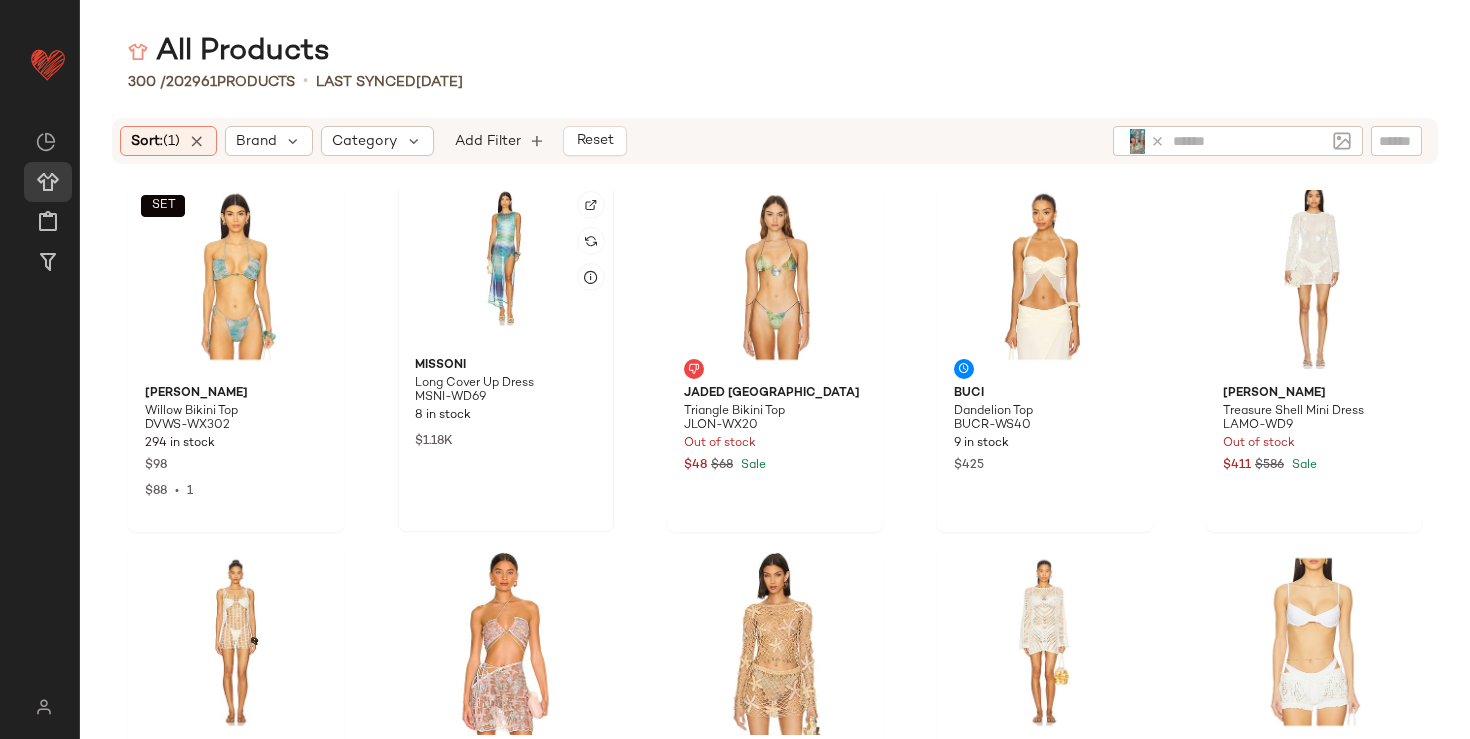 click 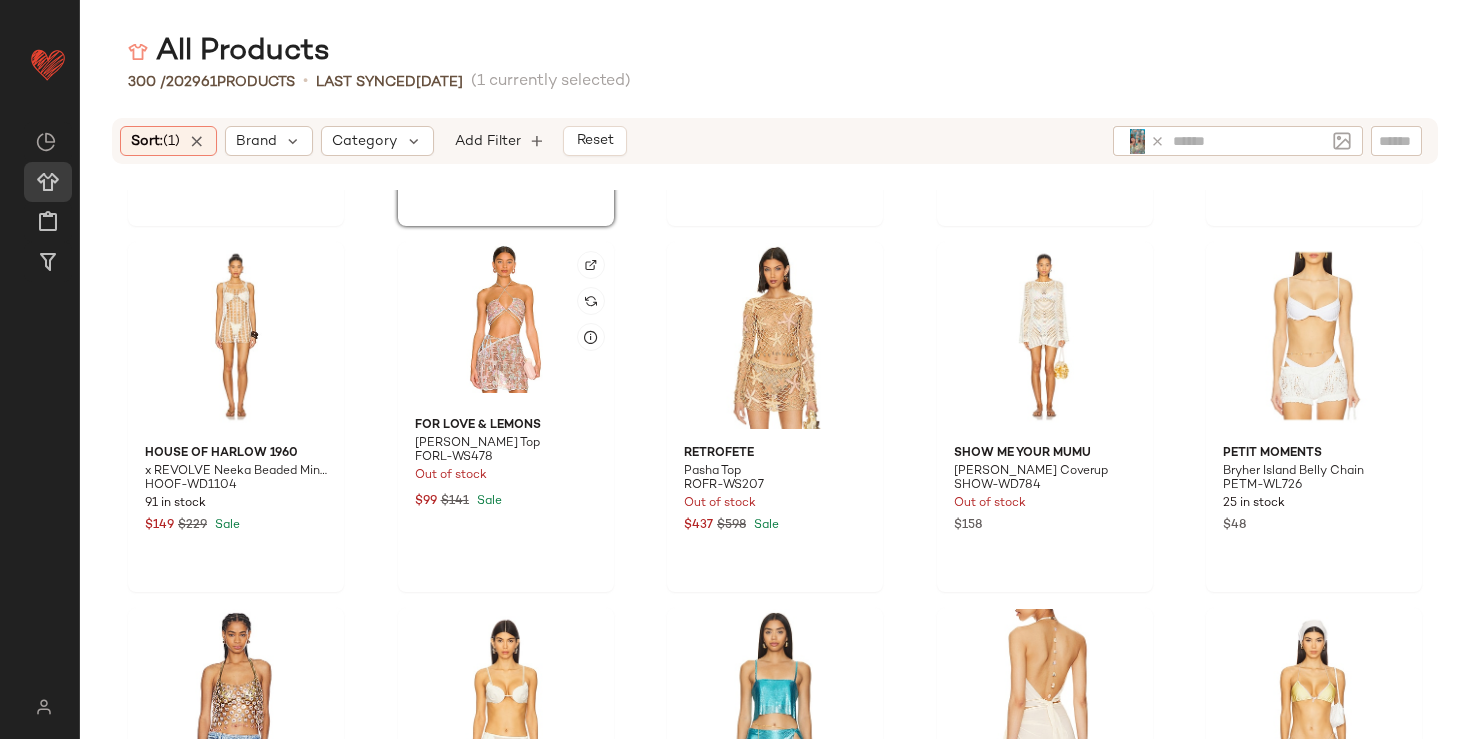 scroll, scrollTop: 2178, scrollLeft: 0, axis: vertical 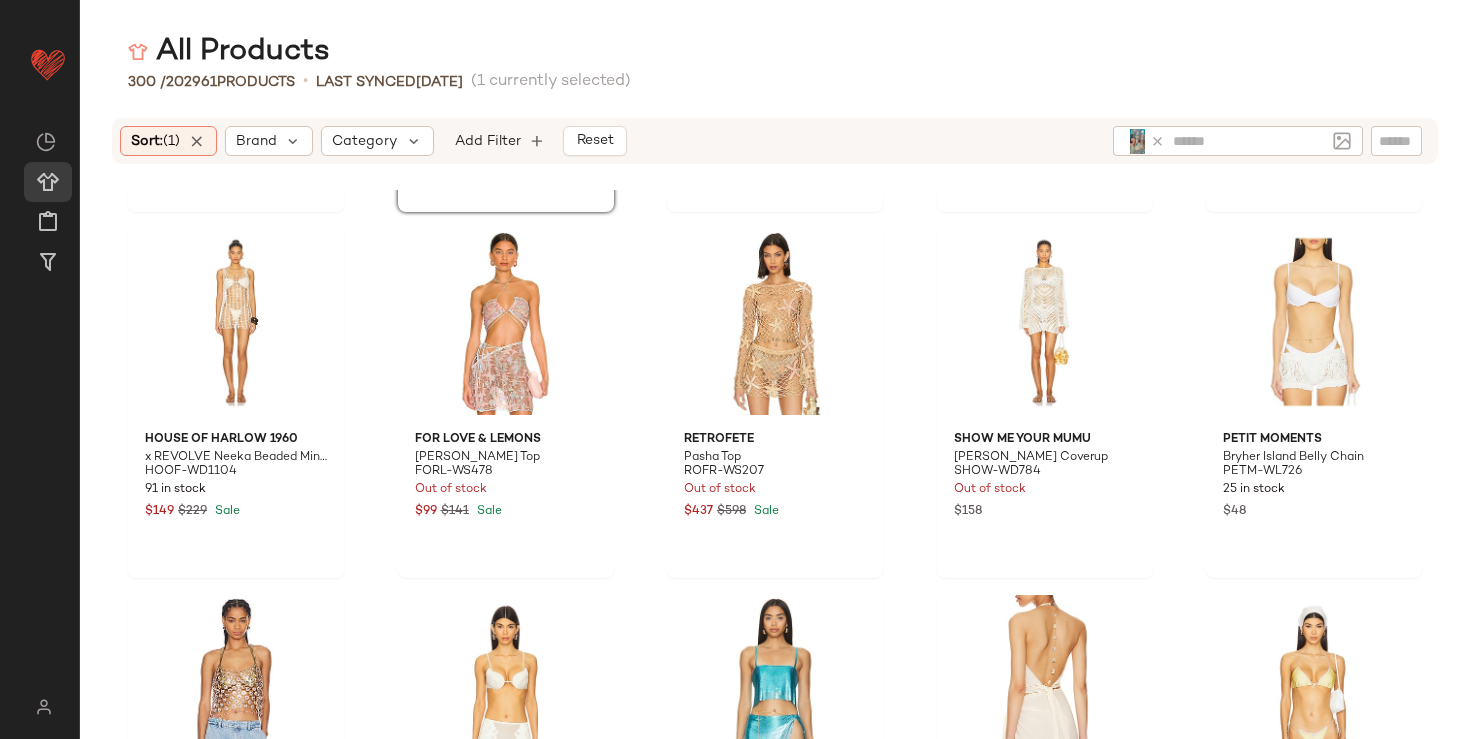 click on "300 /  202961   Products   •   Last synced  [DATE]   (1 currently selected)" 